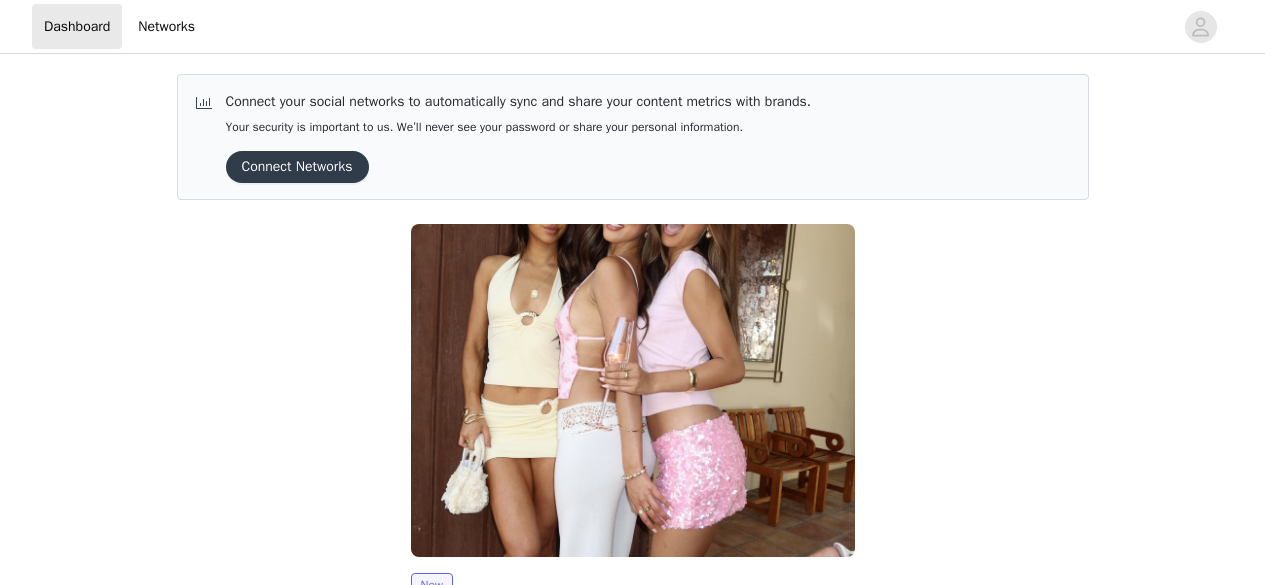 scroll, scrollTop: 0, scrollLeft: 0, axis: both 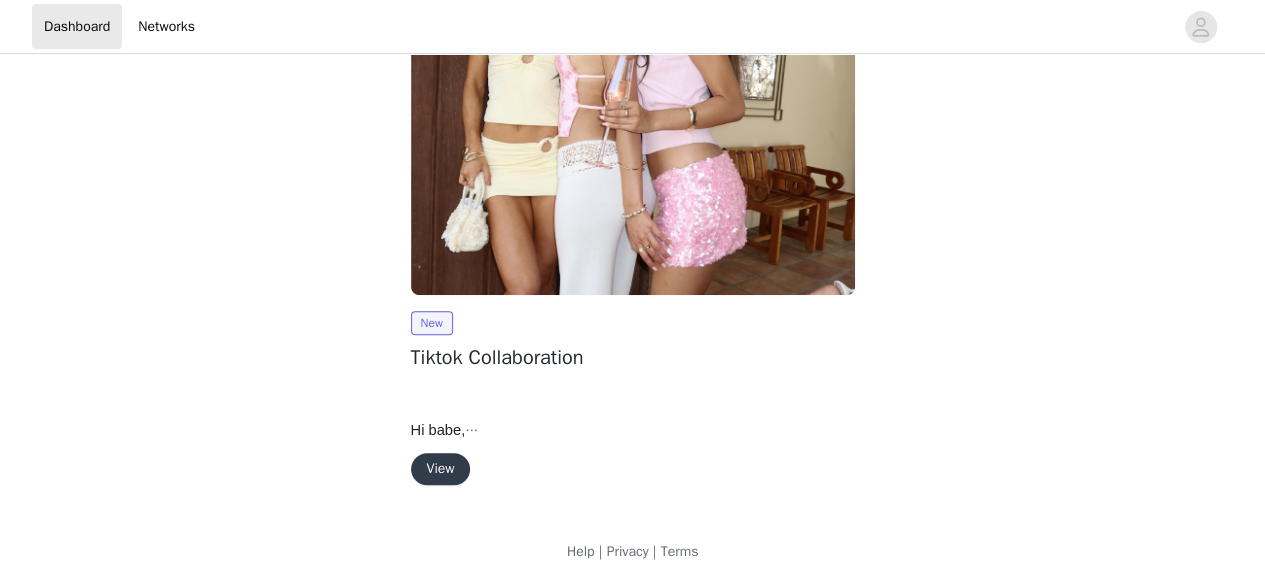 click on "View" at bounding box center [441, 469] 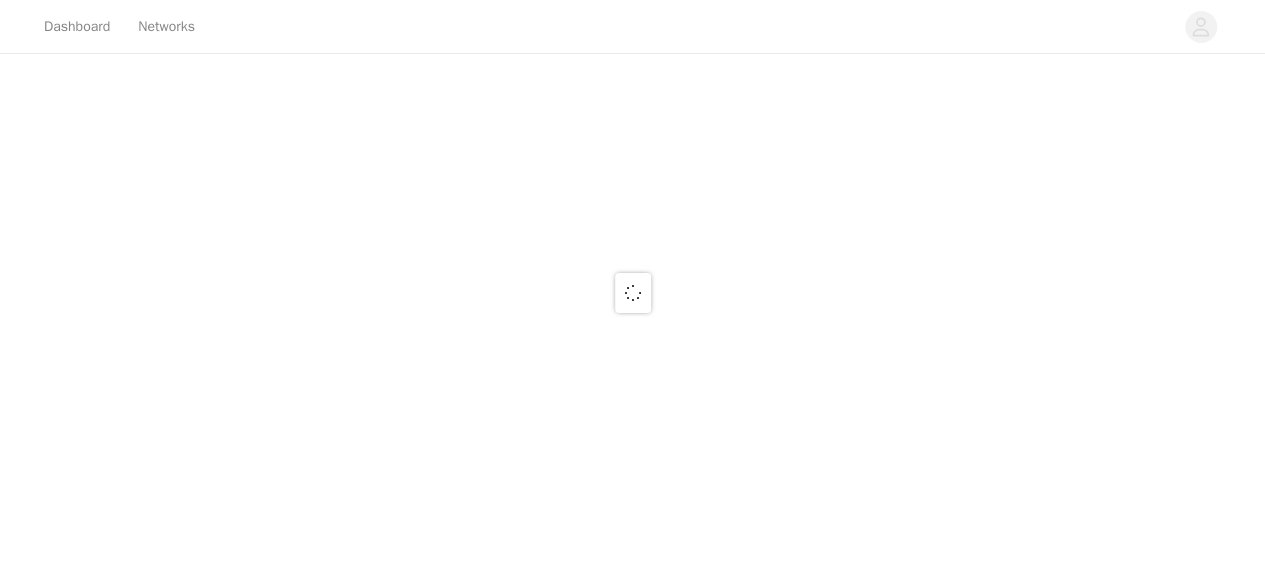 scroll, scrollTop: 0, scrollLeft: 0, axis: both 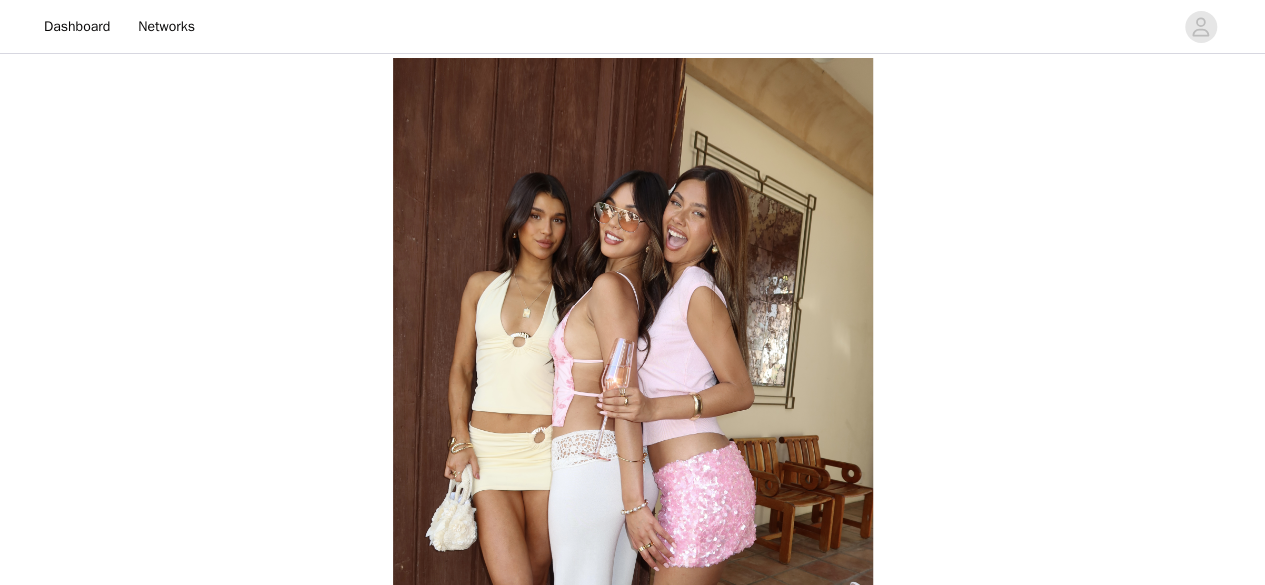 click at bounding box center (633, 418) 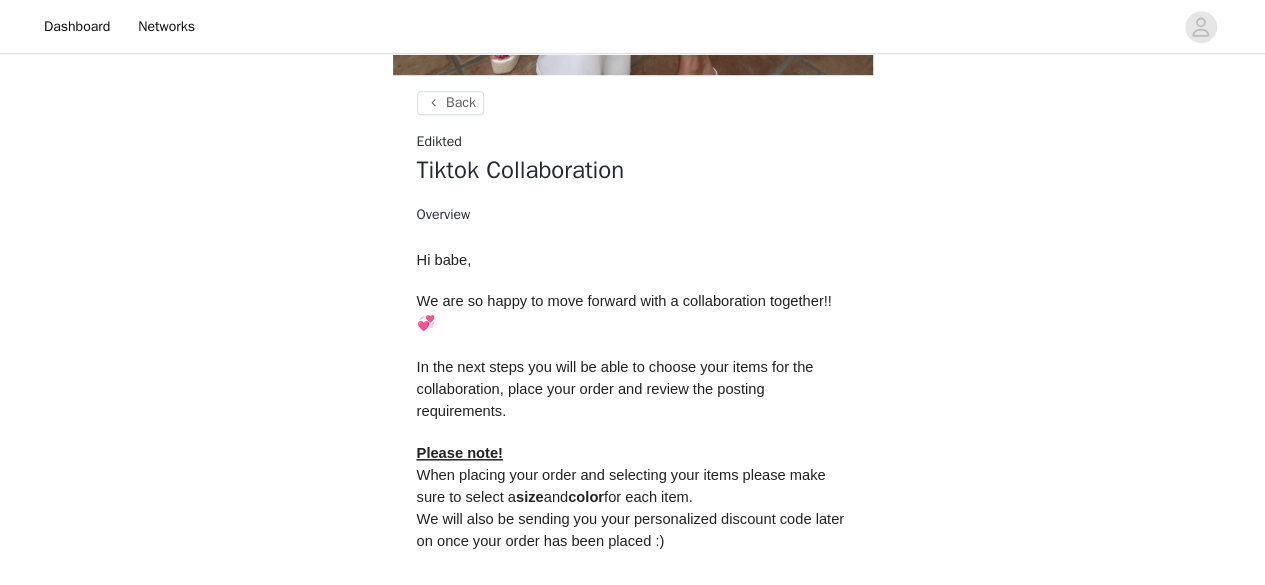 scroll, scrollTop: 950, scrollLeft: 0, axis: vertical 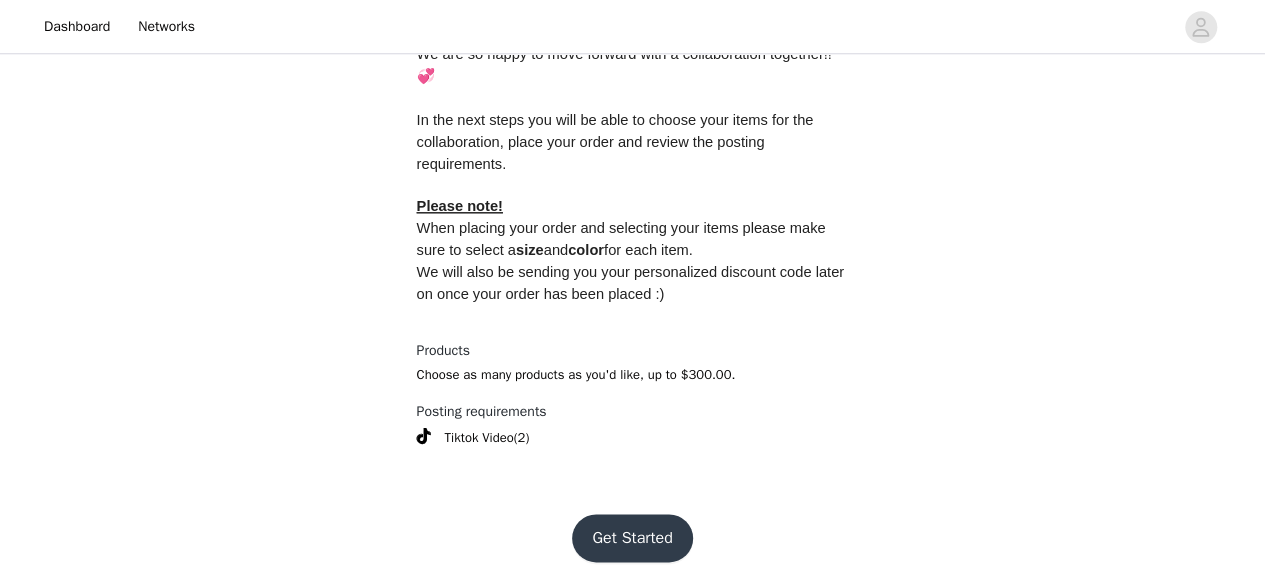 click on "Get Started" at bounding box center (632, 538) 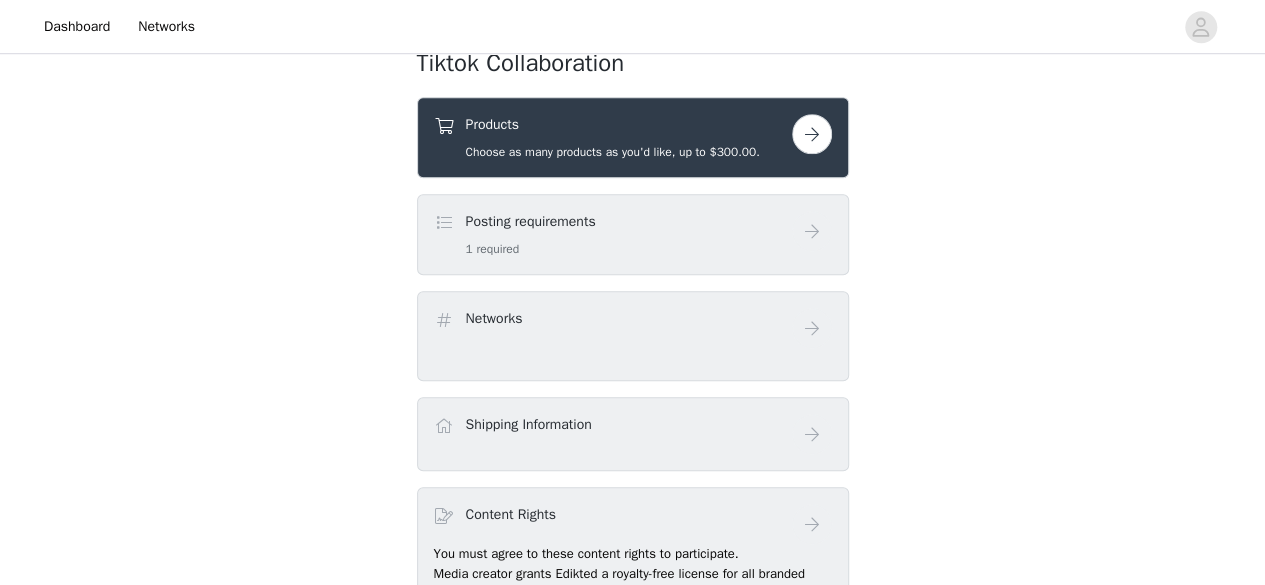 scroll, scrollTop: 696, scrollLeft: 0, axis: vertical 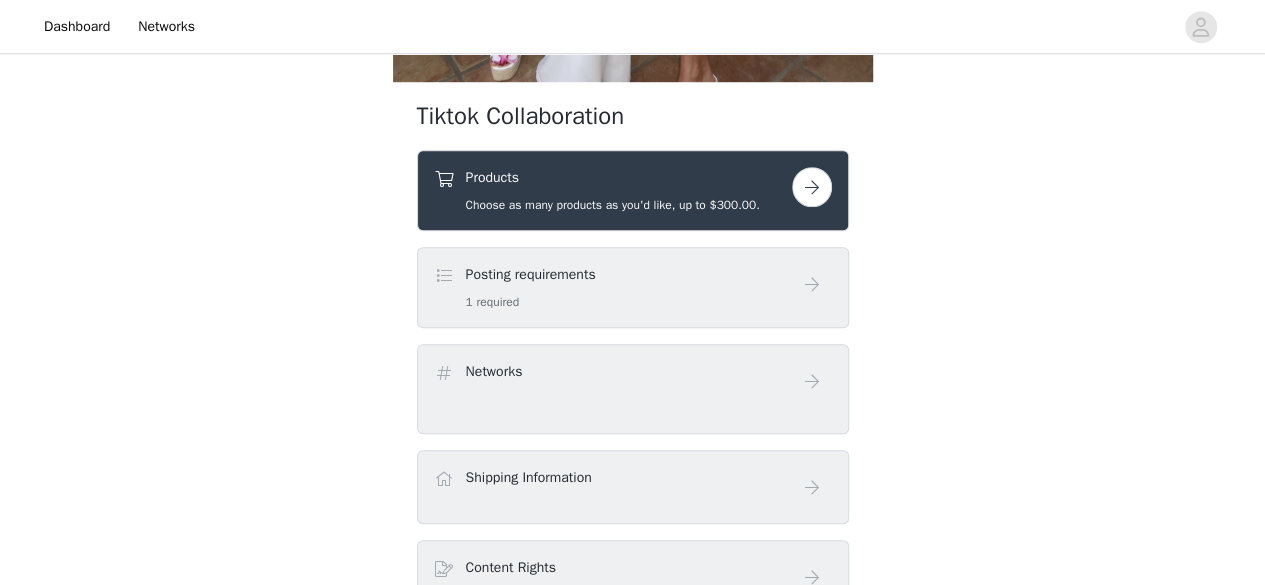 click at bounding box center (812, 187) 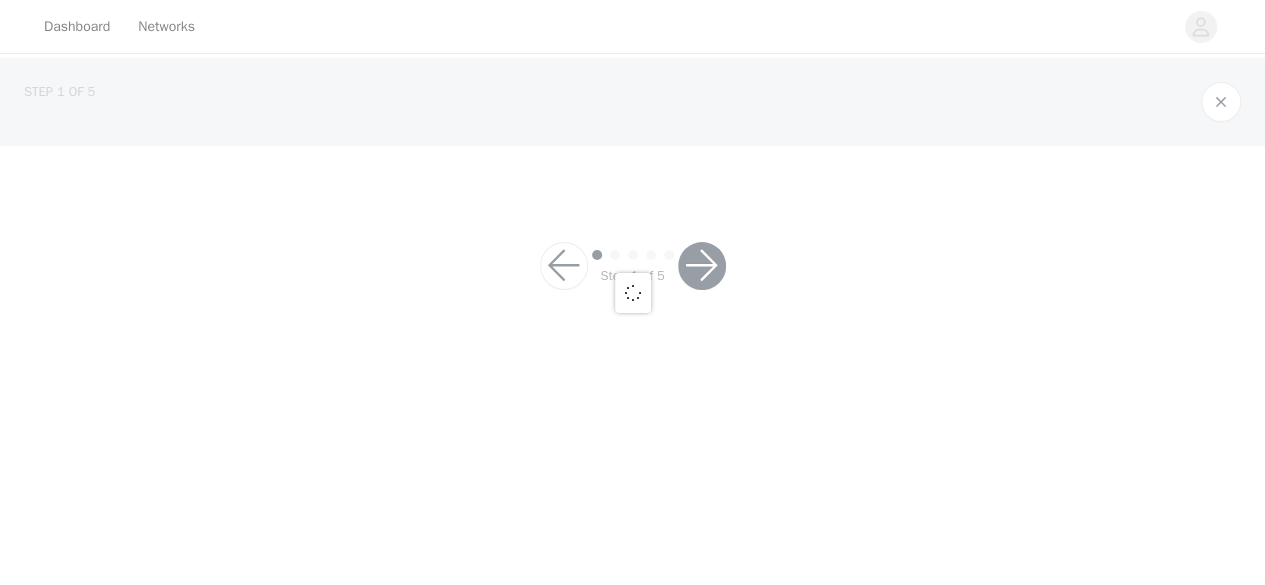 scroll, scrollTop: 0, scrollLeft: 0, axis: both 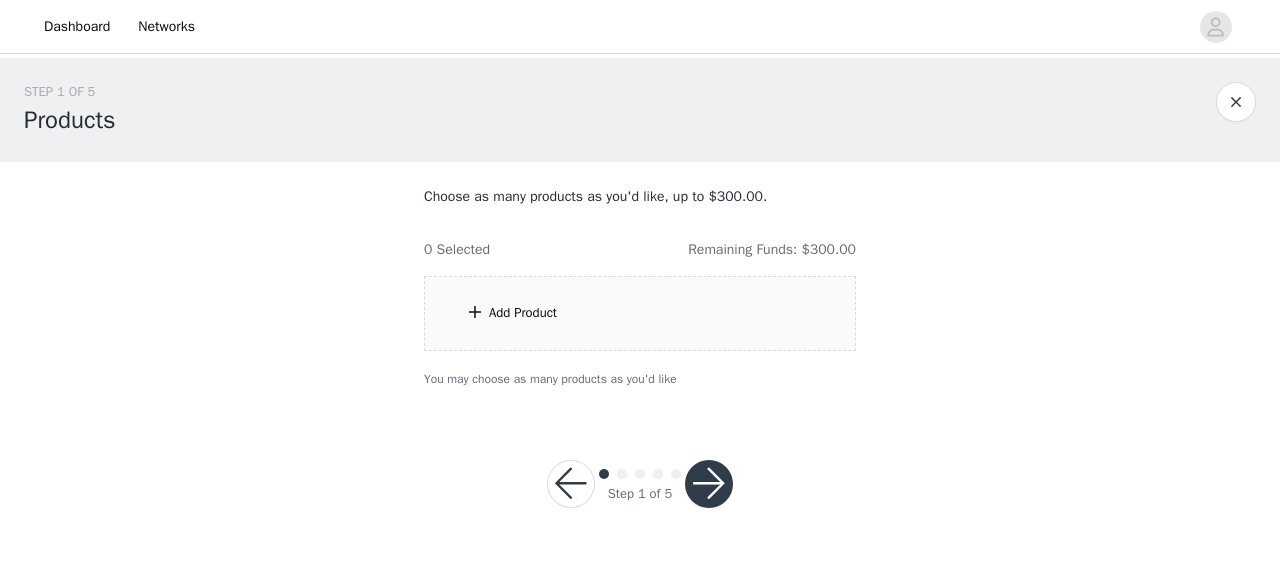 click at bounding box center [571, 484] 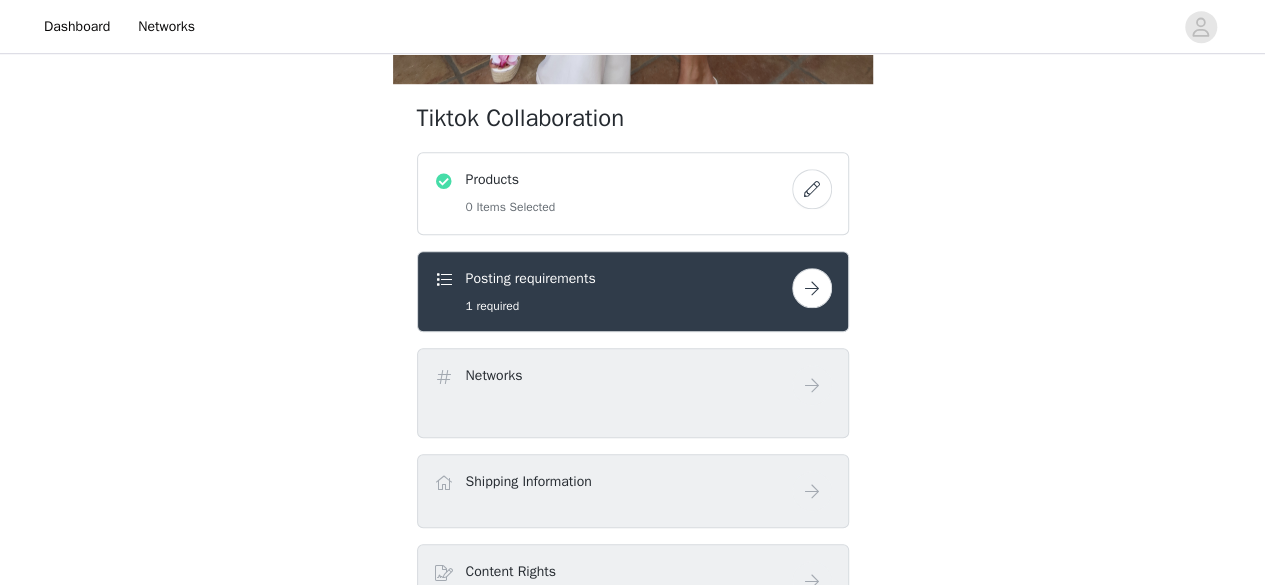 scroll, scrollTop: 692, scrollLeft: 0, axis: vertical 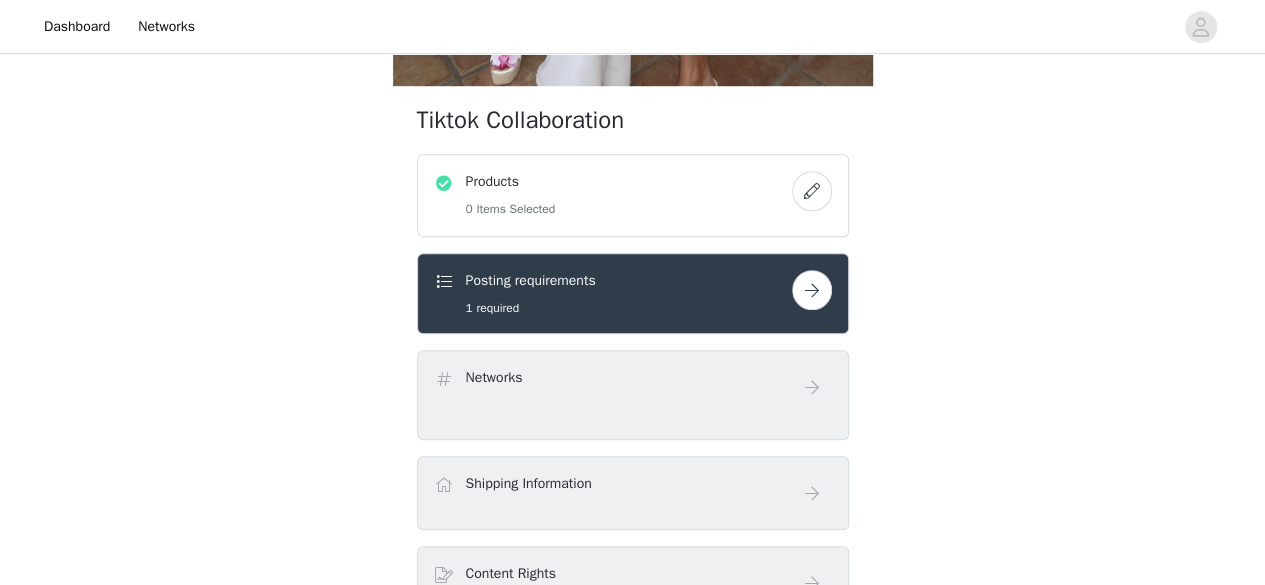 click at bounding box center (812, 191) 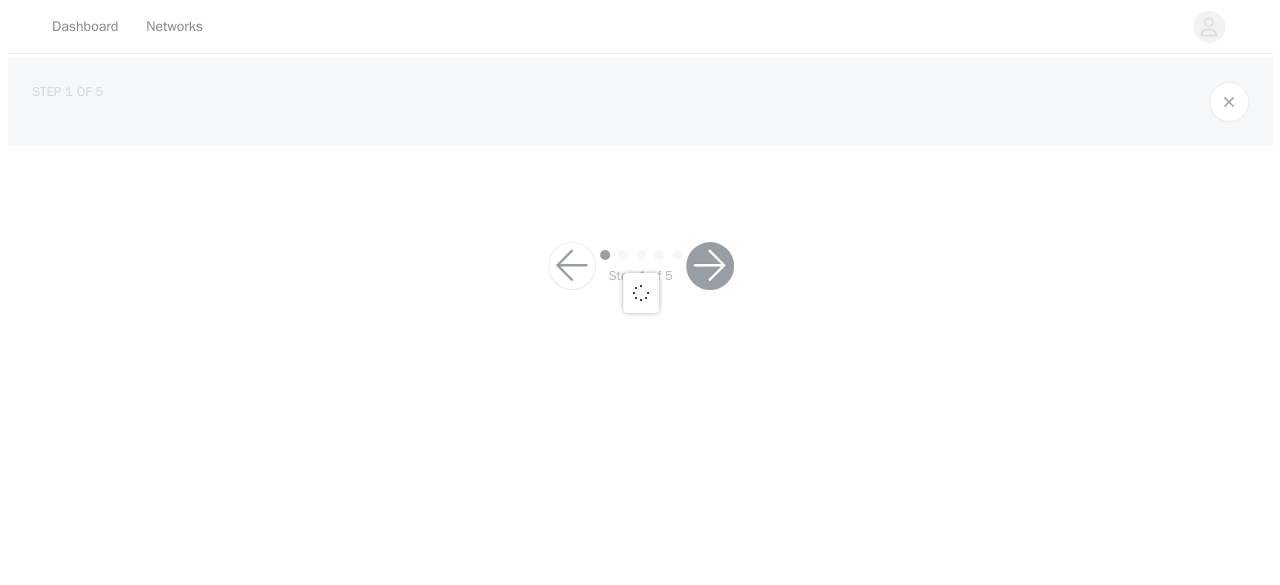 scroll, scrollTop: 0, scrollLeft: 0, axis: both 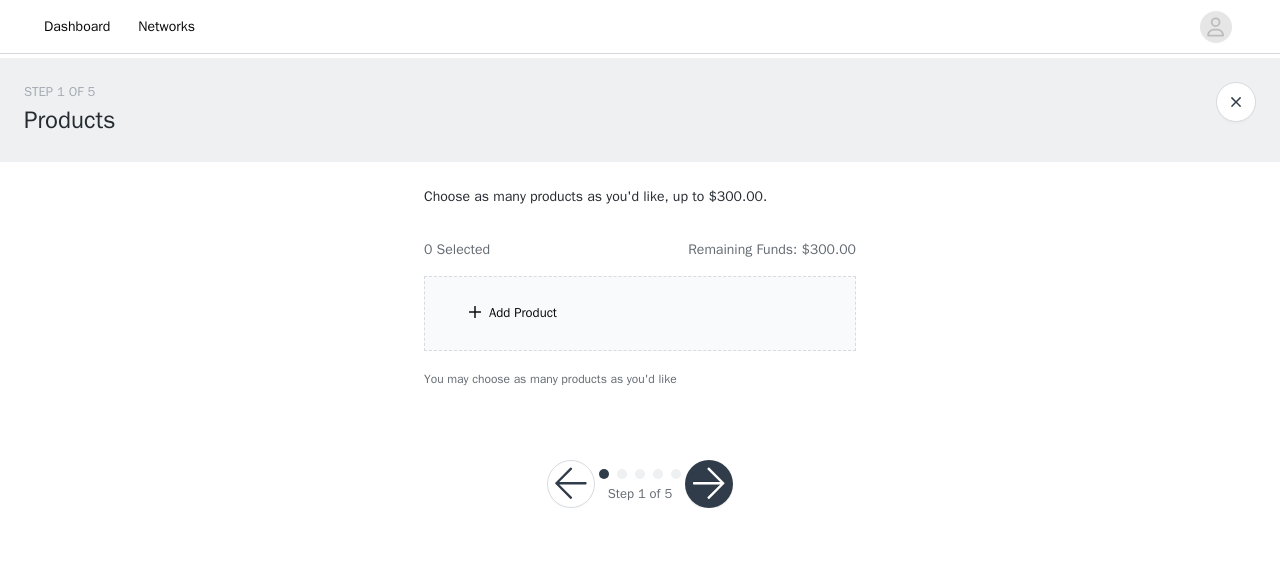 click on "Add Product" at bounding box center (640, 313) 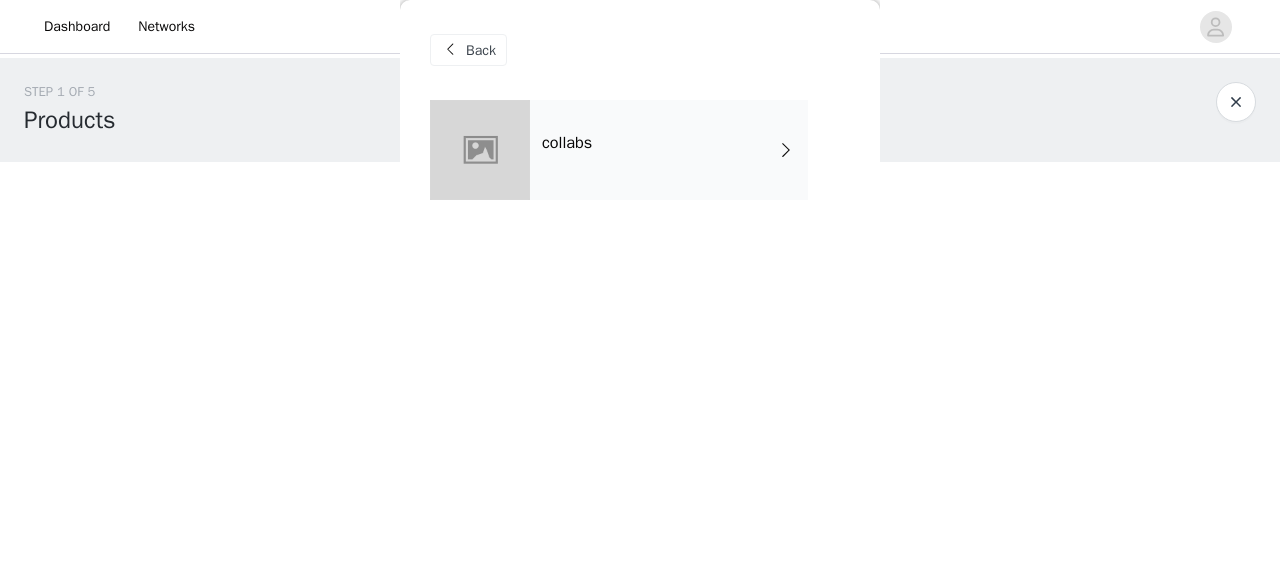 click on "collabs" at bounding box center (669, 150) 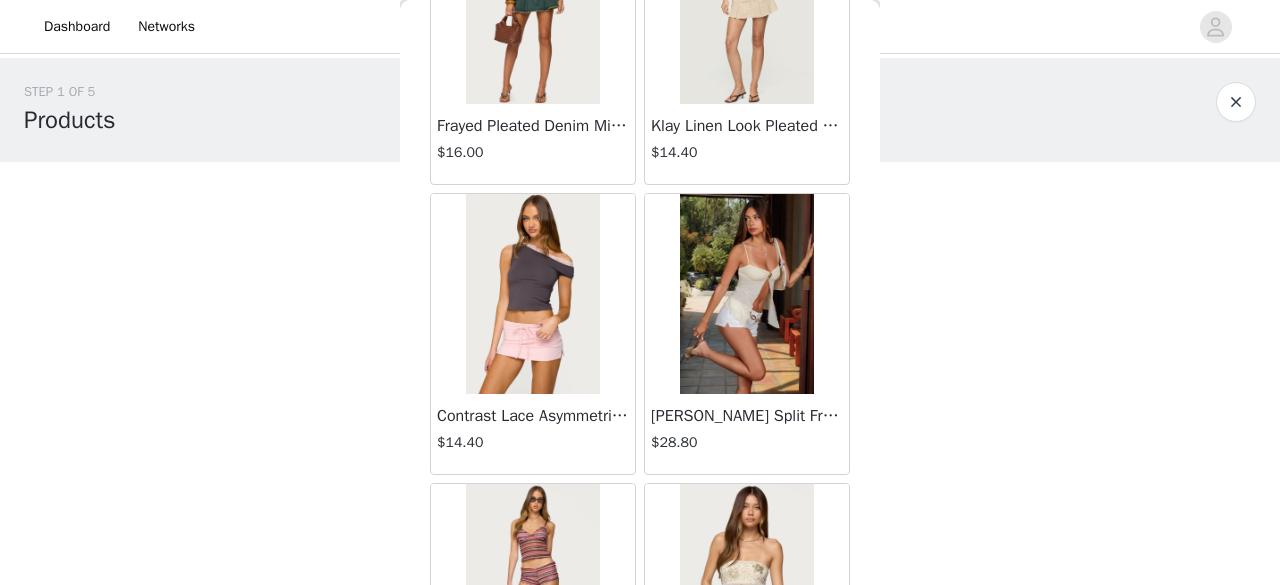 scroll, scrollTop: 2468, scrollLeft: 0, axis: vertical 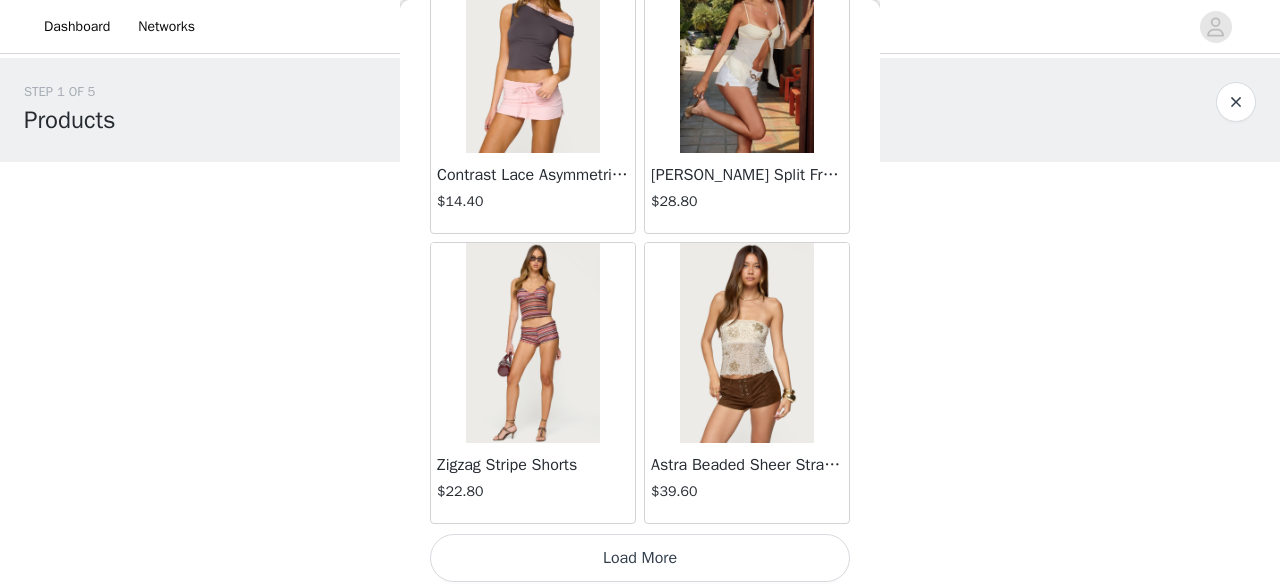 click on "Load More" at bounding box center (640, 558) 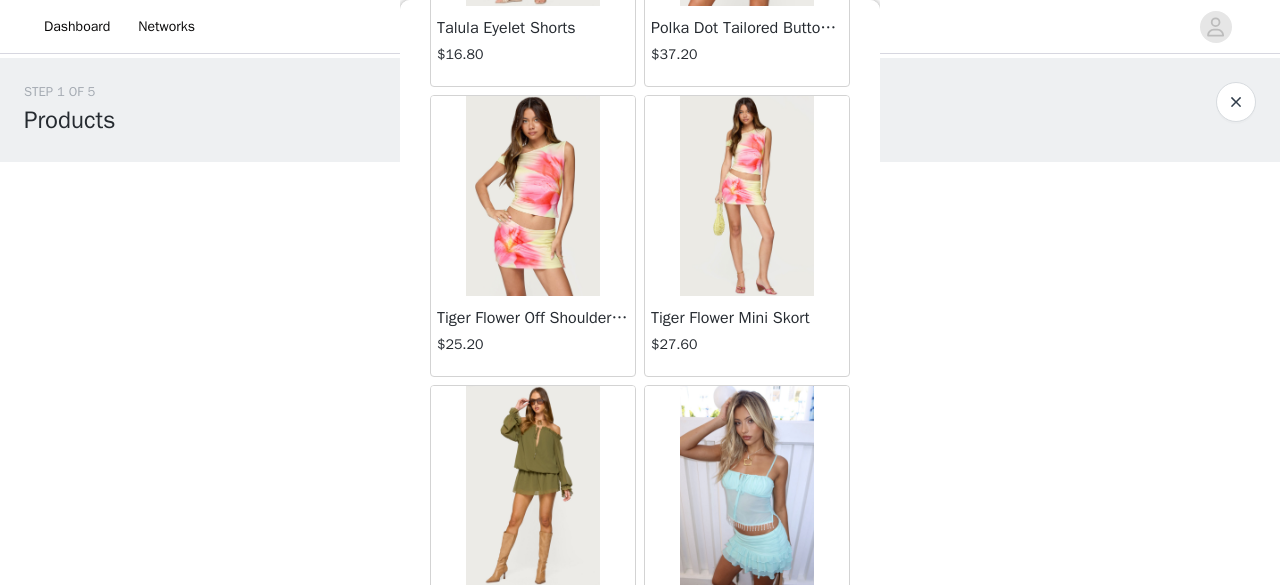 scroll, scrollTop: 4356, scrollLeft: 0, axis: vertical 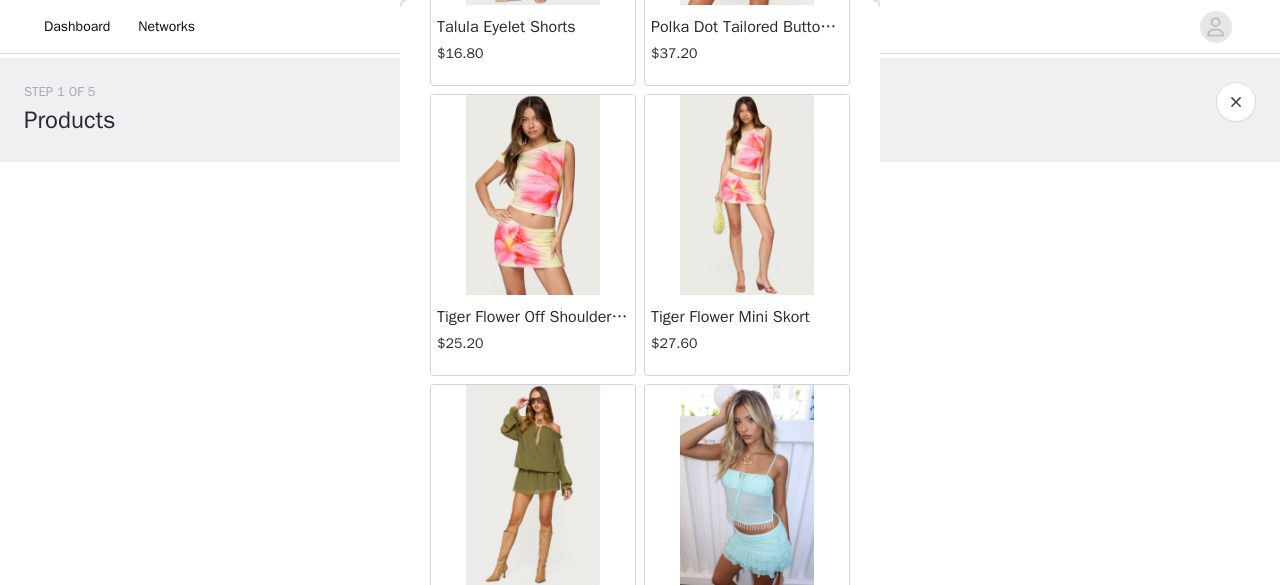 click at bounding box center [532, 195] 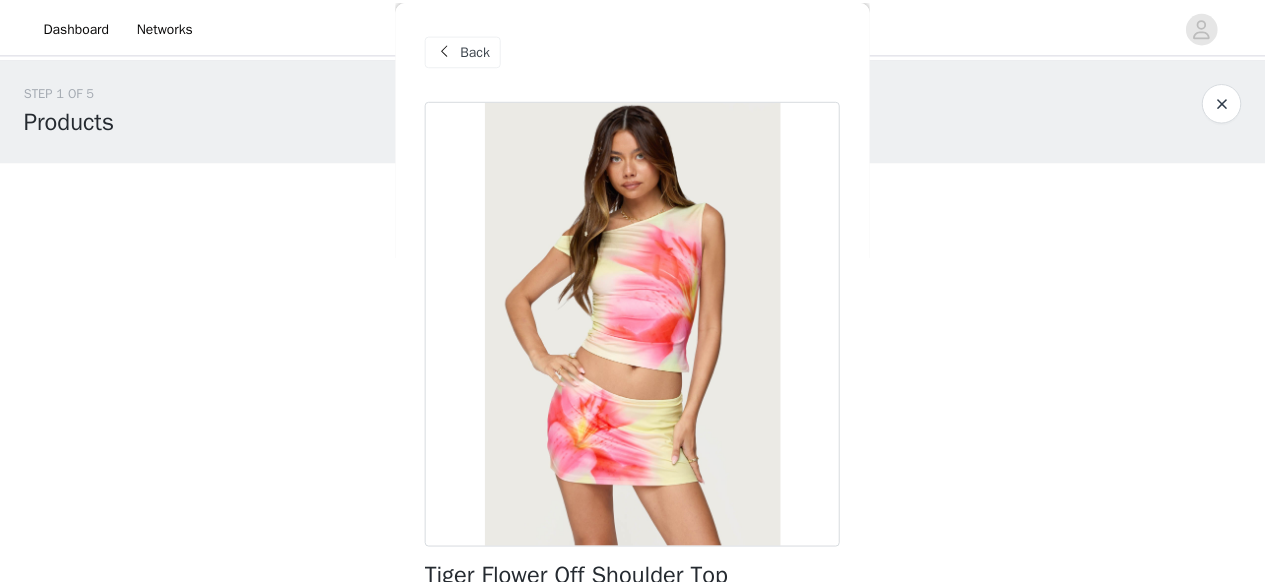 scroll, scrollTop: 388, scrollLeft: 0, axis: vertical 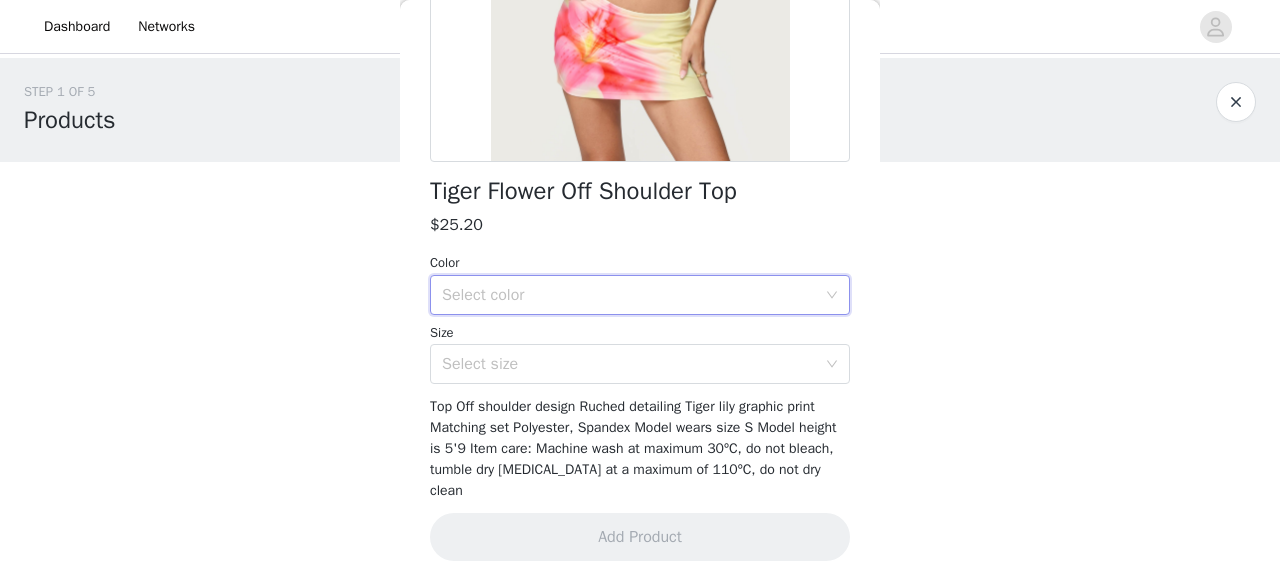 click on "Select color" at bounding box center (633, 295) 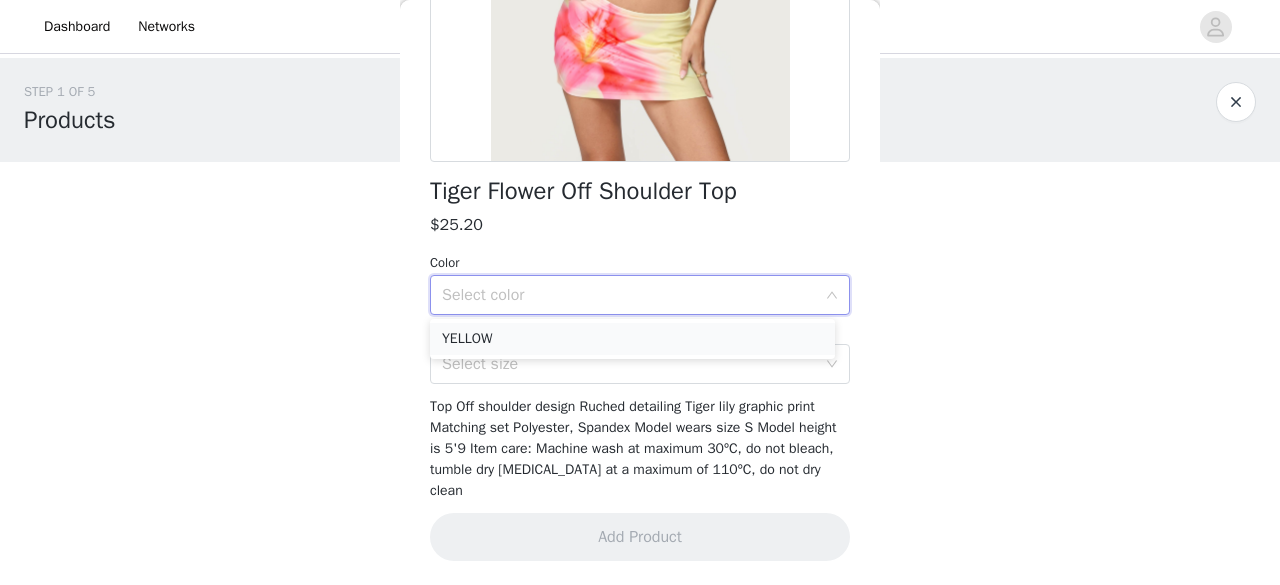 click on "YELLOW" at bounding box center (632, 339) 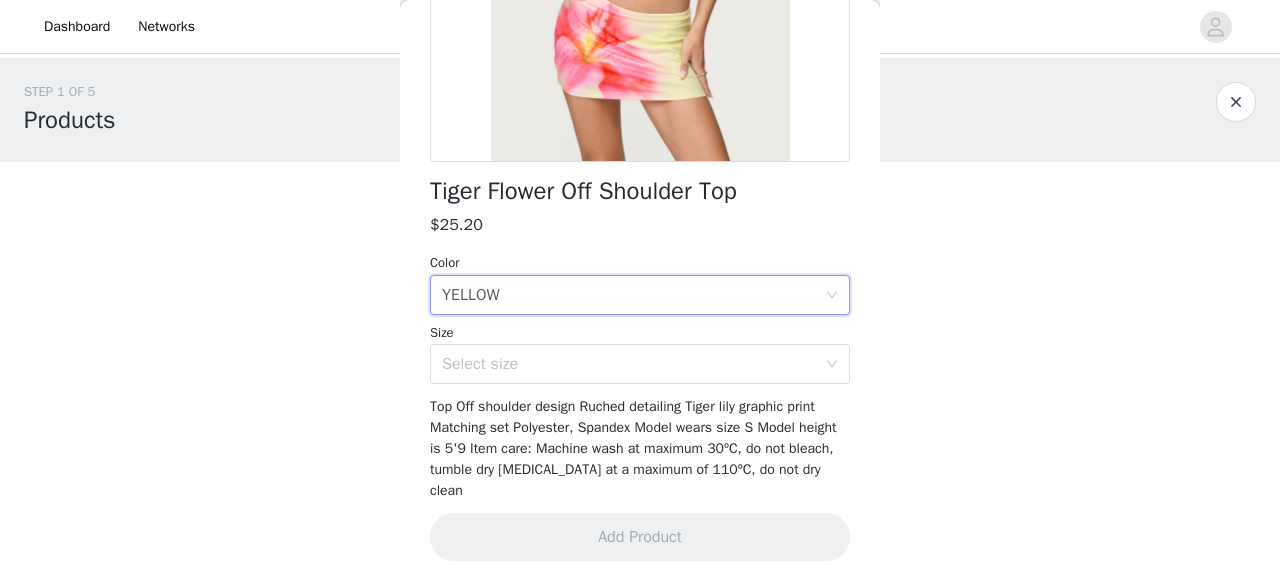 click on "Select size" at bounding box center (629, 364) 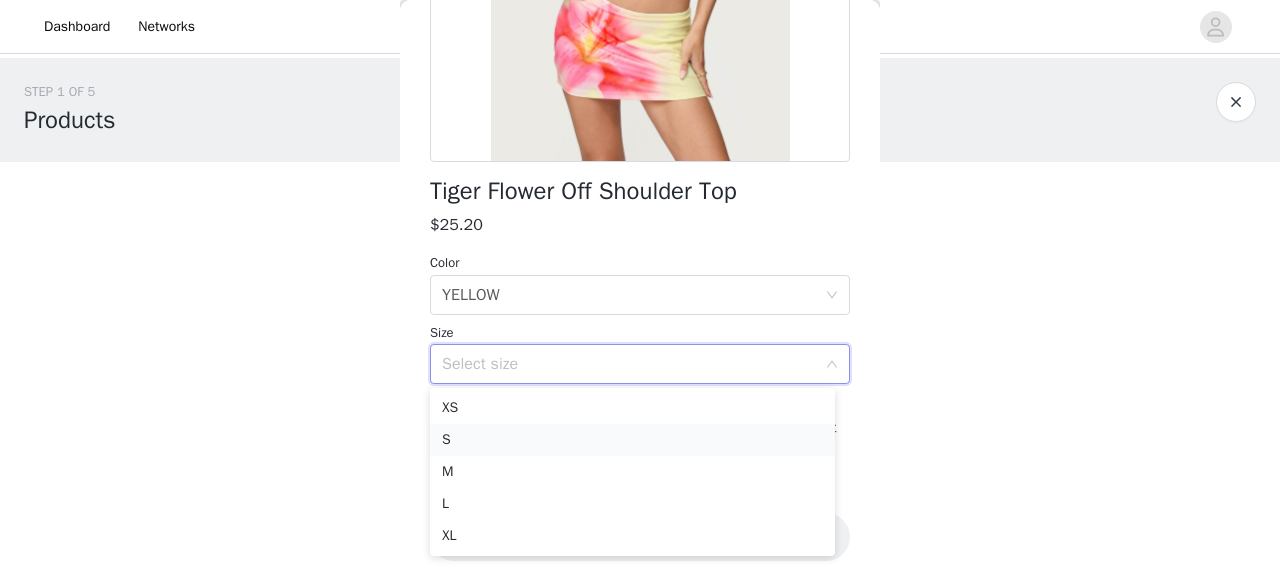 click on "S" at bounding box center [632, 440] 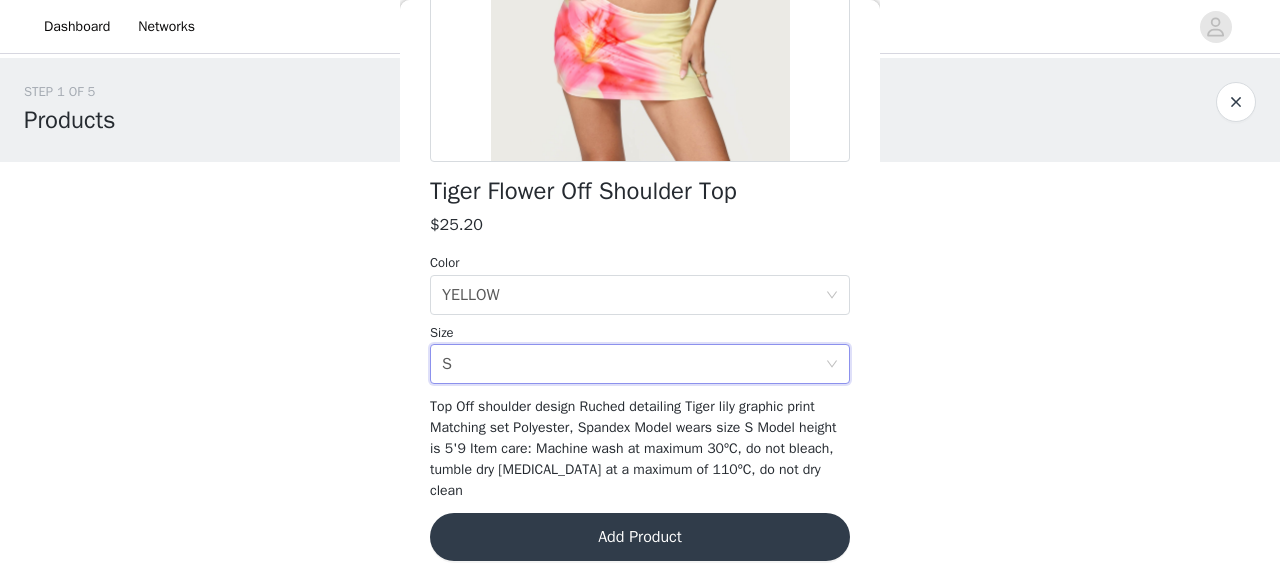 click on "Add Product" at bounding box center (640, 537) 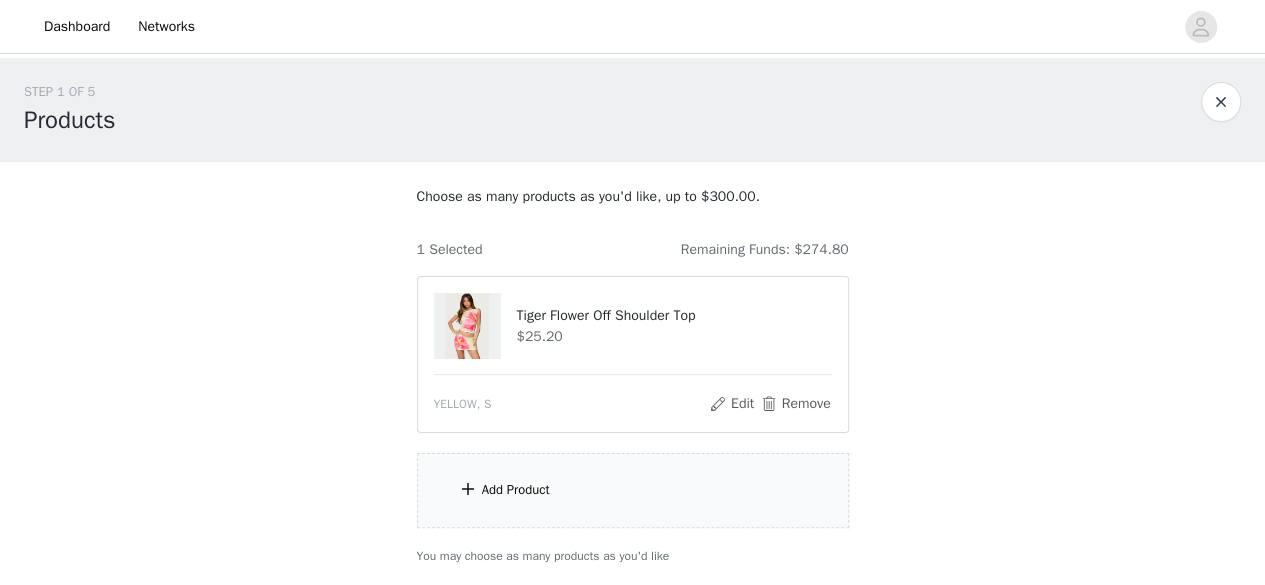 click on "Add Product" at bounding box center (633, 490) 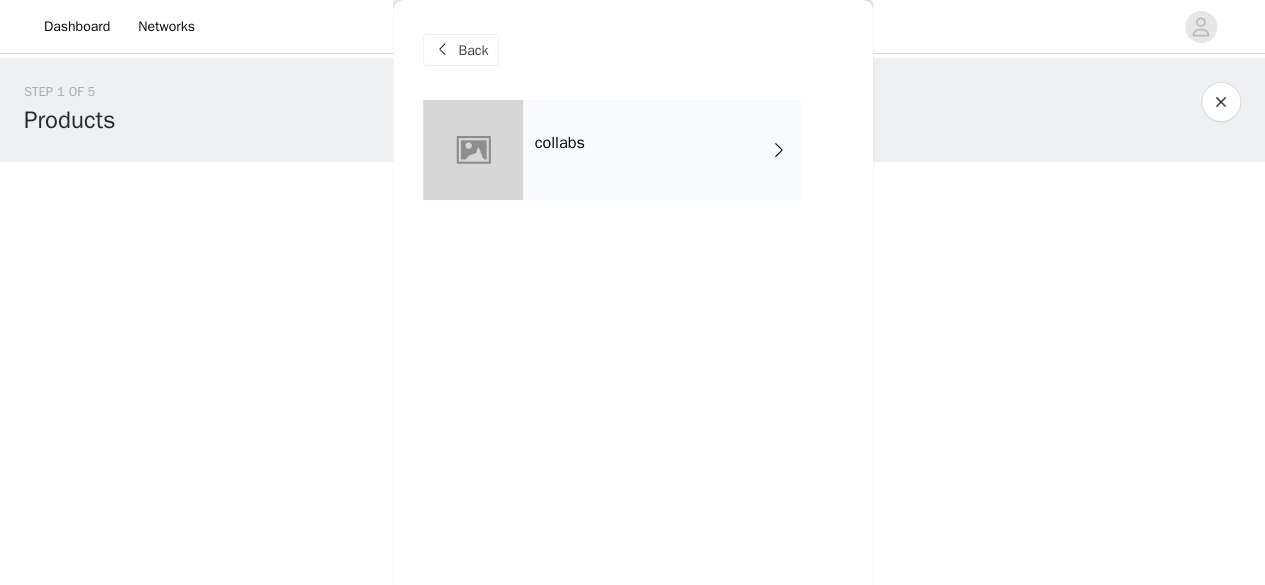 click on "collabs" at bounding box center (662, 150) 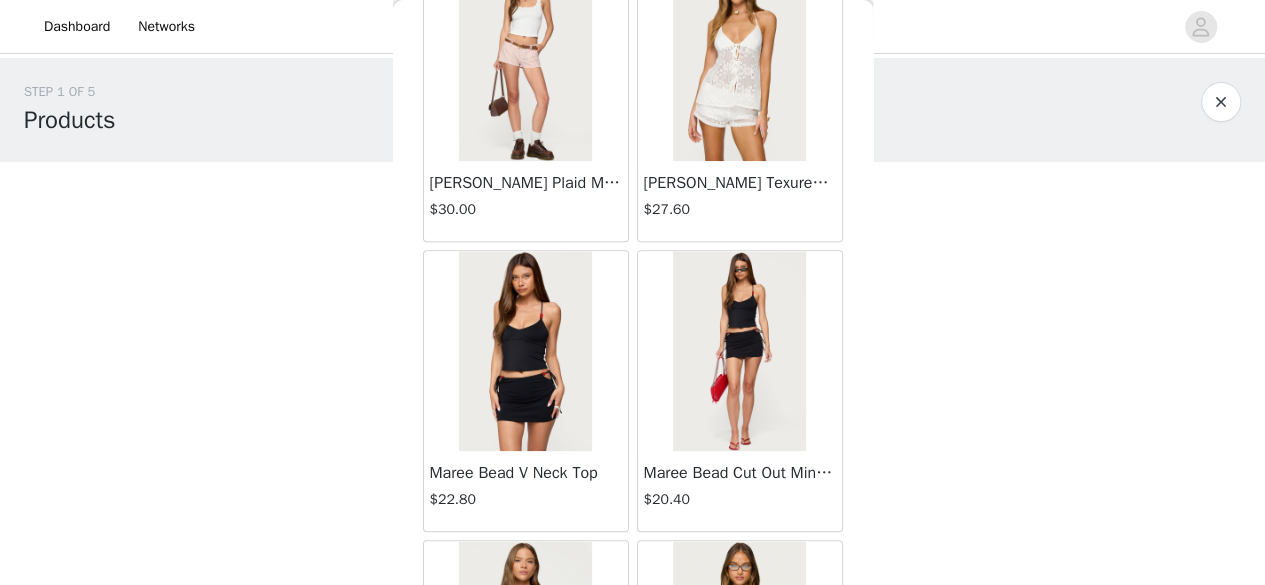 scroll, scrollTop: 721, scrollLeft: 0, axis: vertical 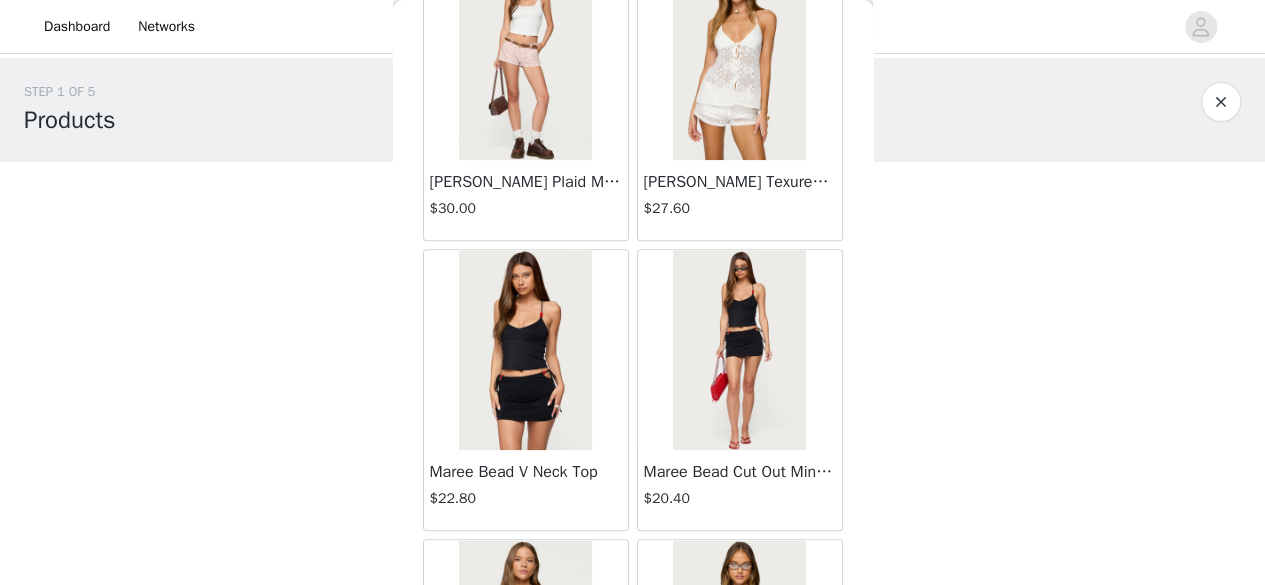 click at bounding box center [525, 350] 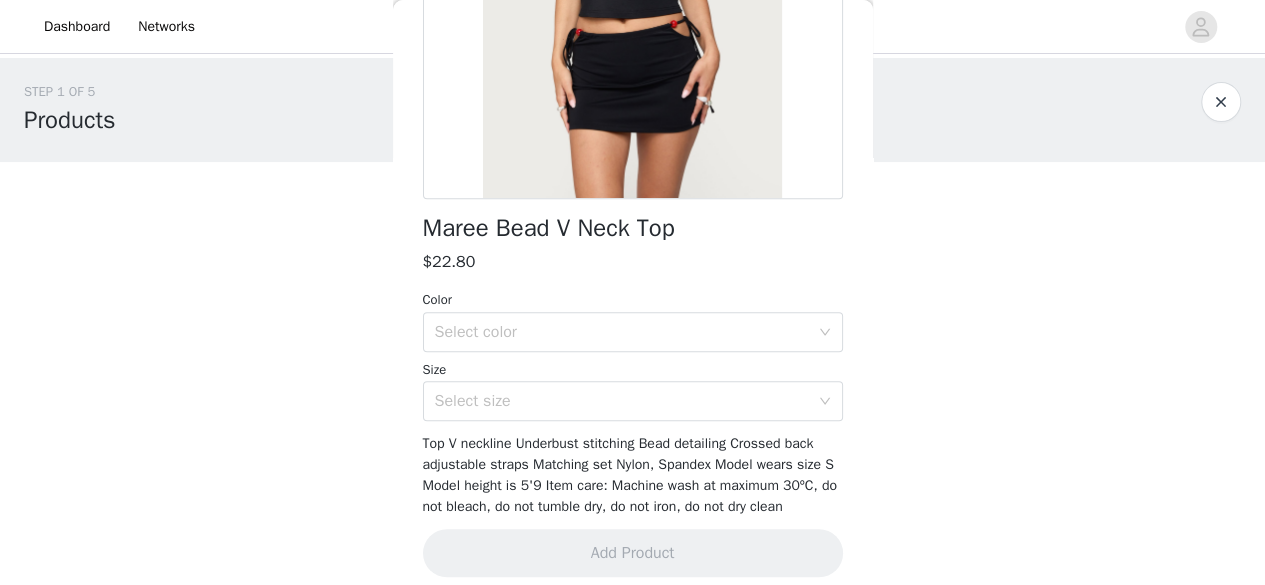 scroll, scrollTop: 356, scrollLeft: 0, axis: vertical 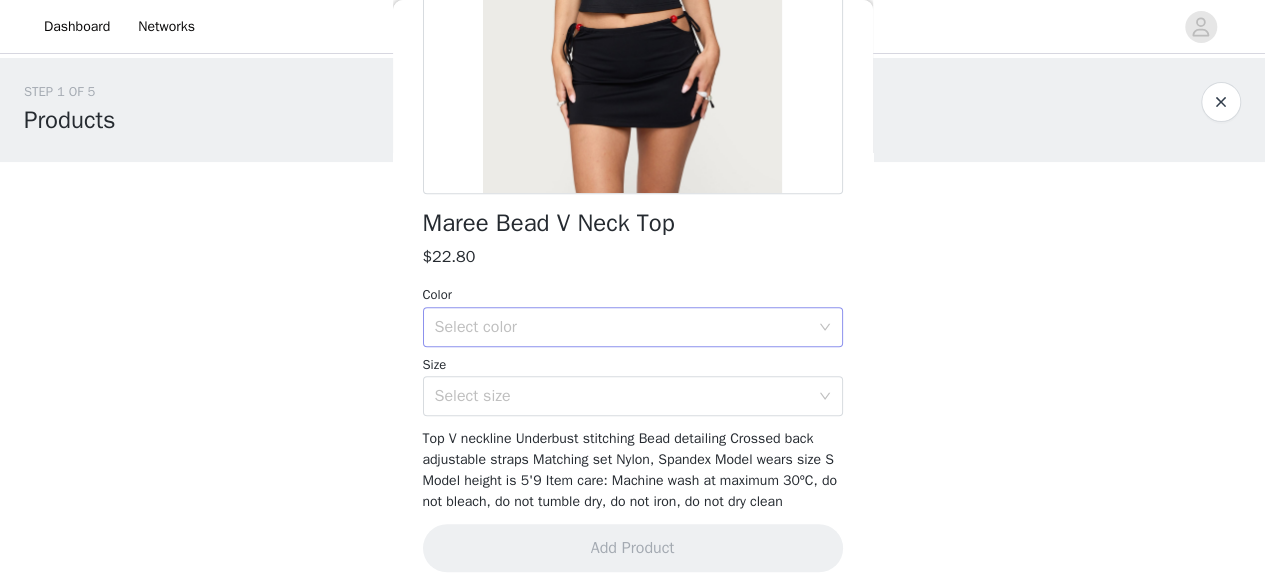 click on "Select color" at bounding box center [622, 327] 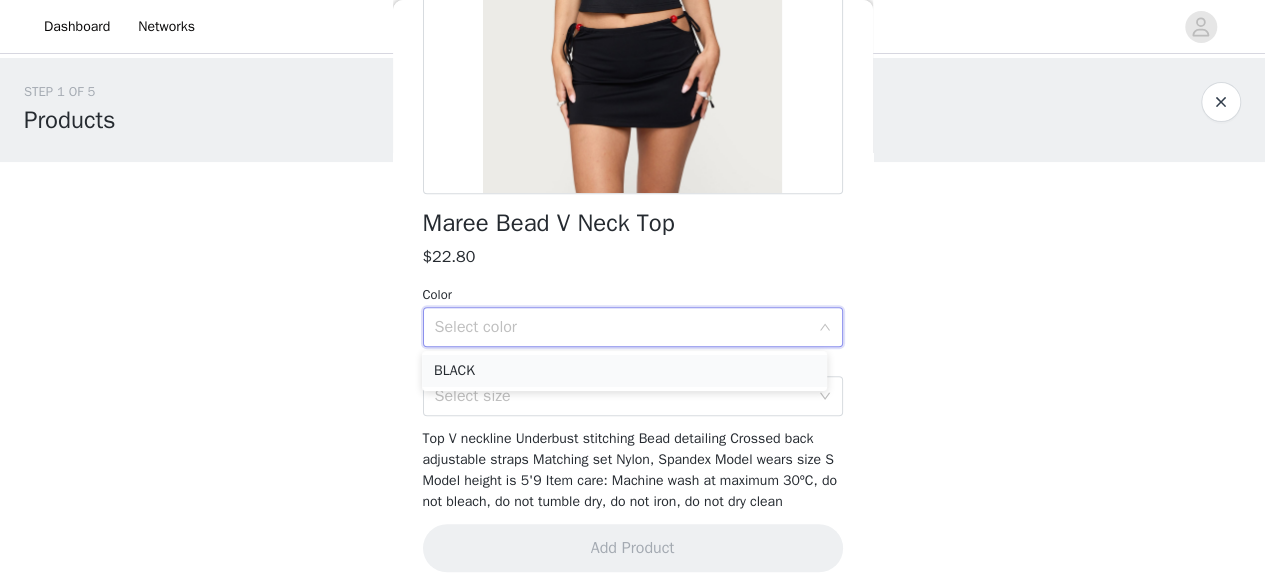 click on "BLACK" at bounding box center [624, 371] 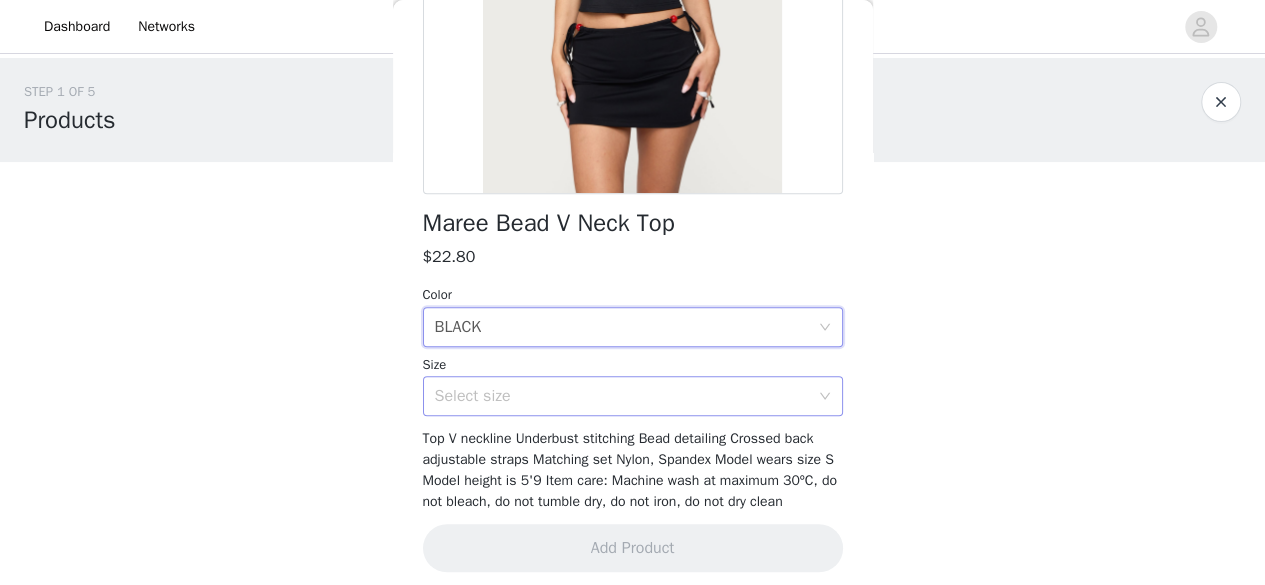 click on "Select size" at bounding box center [622, 396] 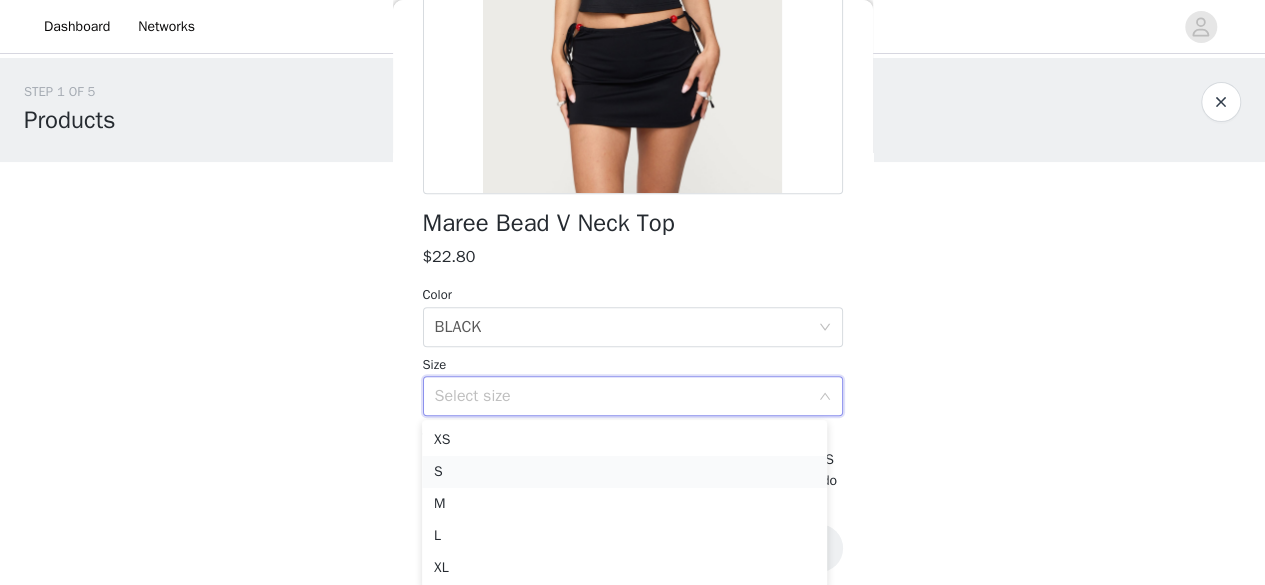 click on "S" at bounding box center [624, 472] 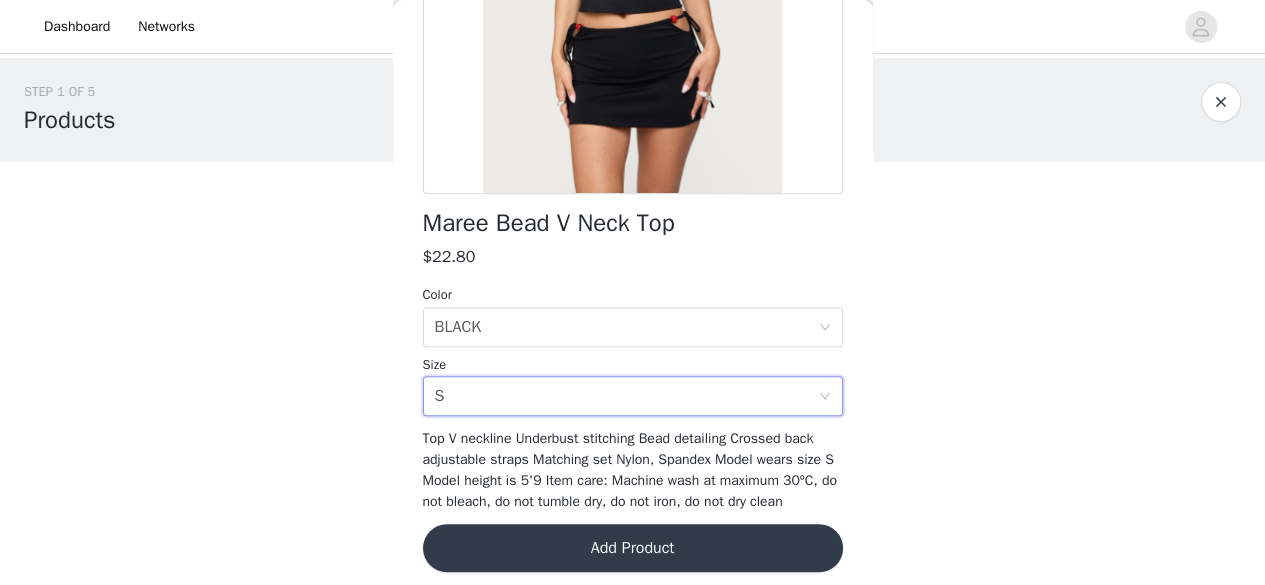 click on "Add Product" at bounding box center (633, 548) 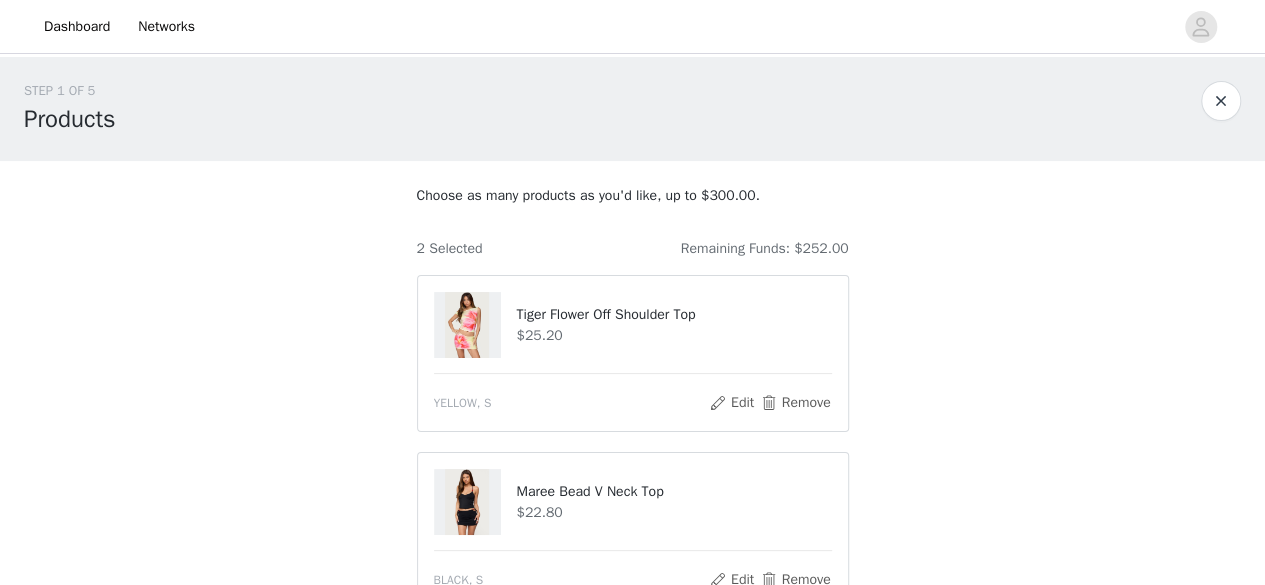 scroll, scrollTop: 323, scrollLeft: 0, axis: vertical 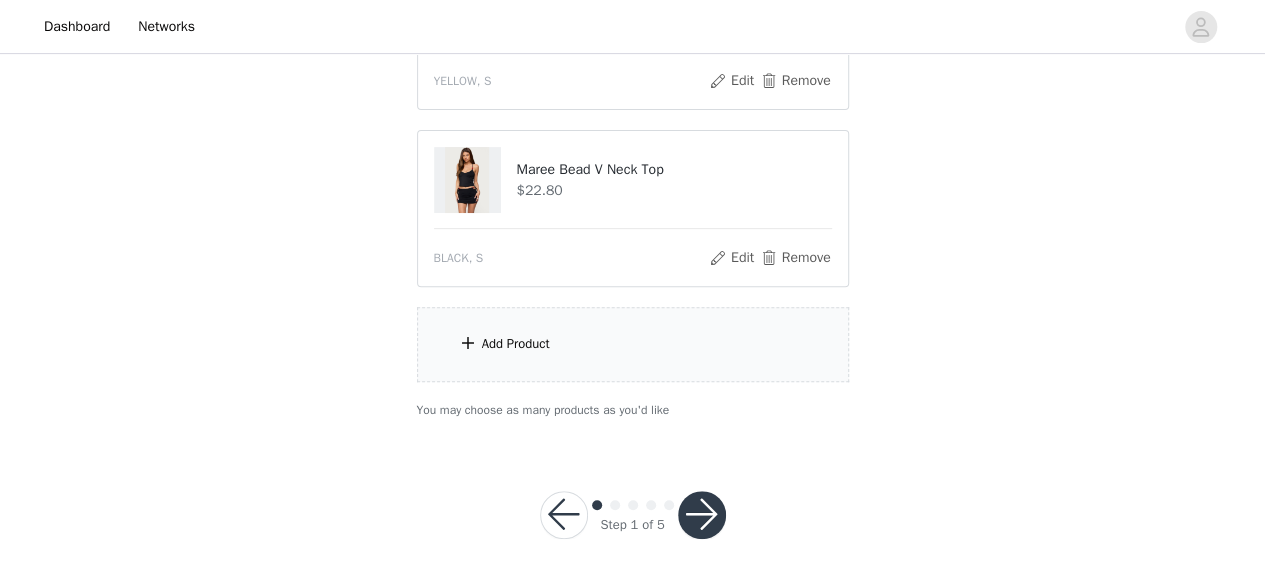 click on "Add Product" at bounding box center (633, 344) 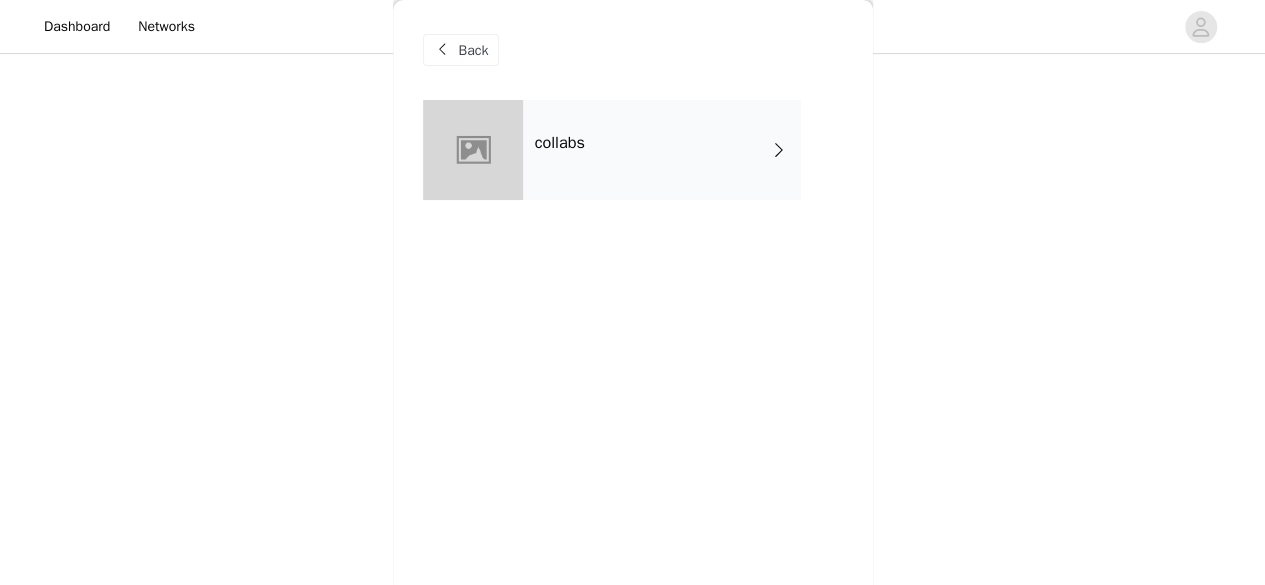 click on "Back" at bounding box center [633, 50] 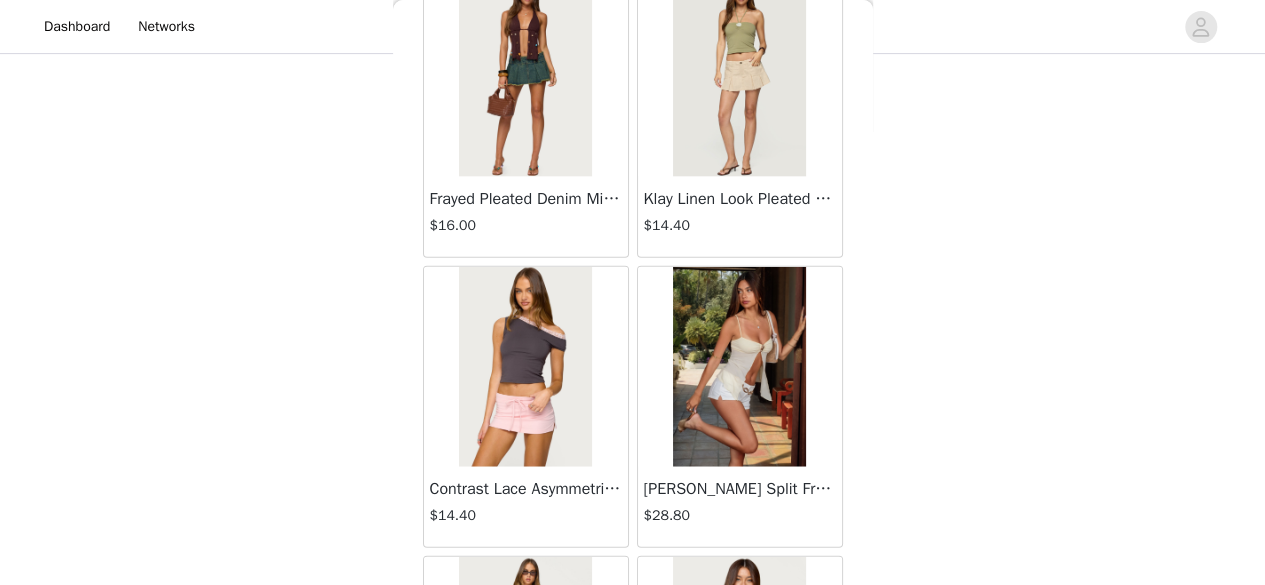 scroll, scrollTop: 2468, scrollLeft: 0, axis: vertical 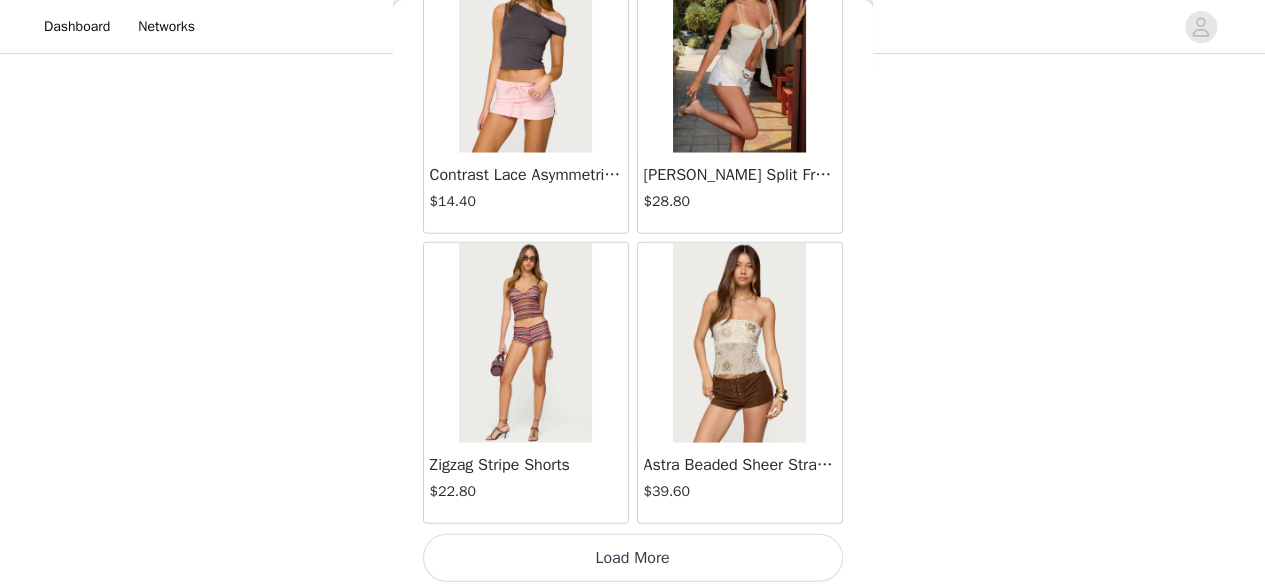 click on "Load More" at bounding box center (633, 558) 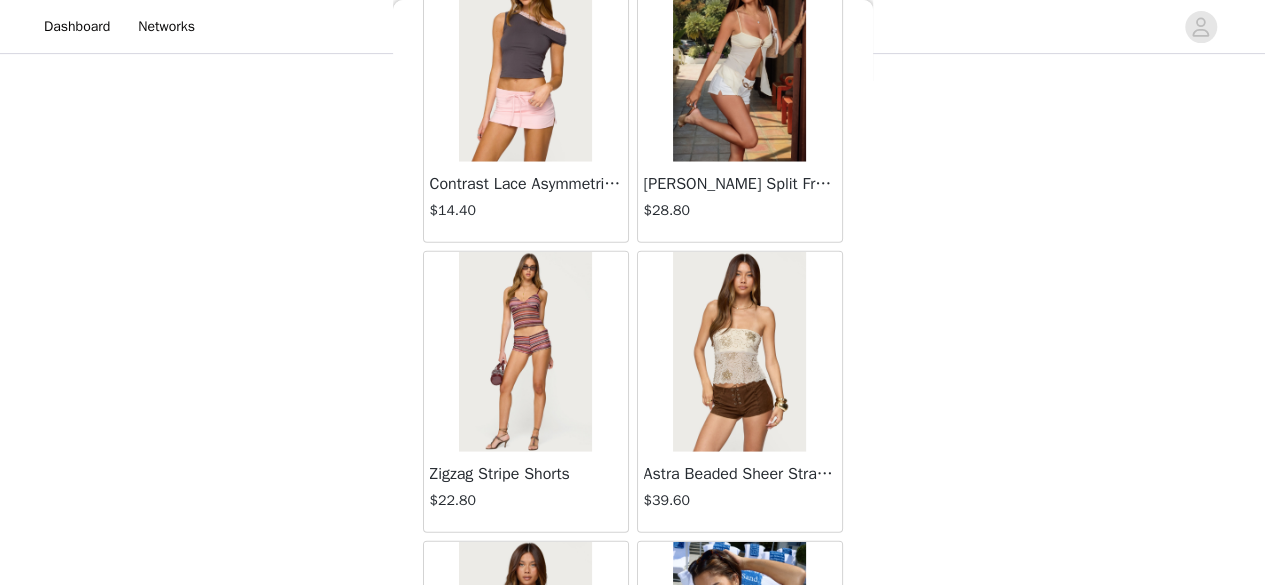 scroll, scrollTop: 2468, scrollLeft: 0, axis: vertical 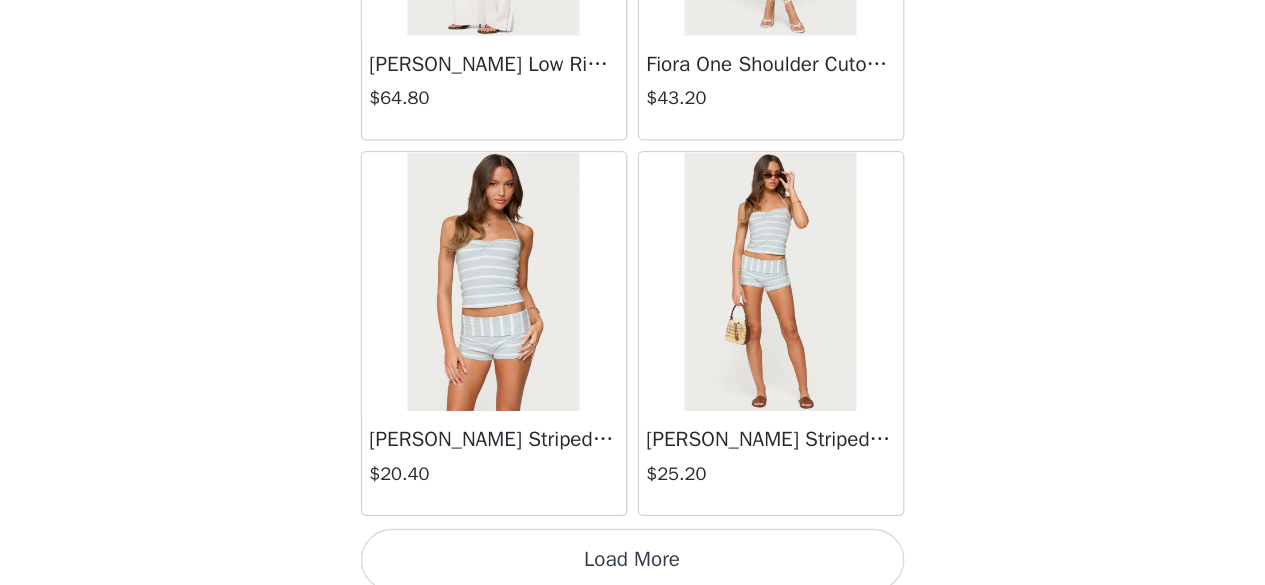 click on "Load More" at bounding box center [633, 565] 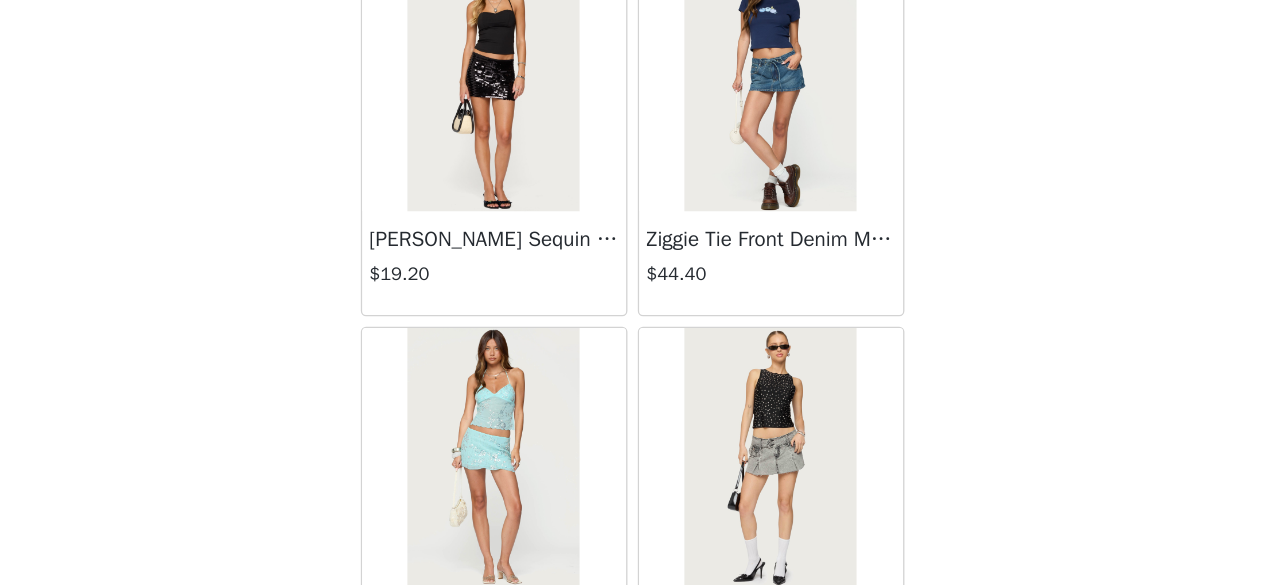 scroll, scrollTop: 6676, scrollLeft: 0, axis: vertical 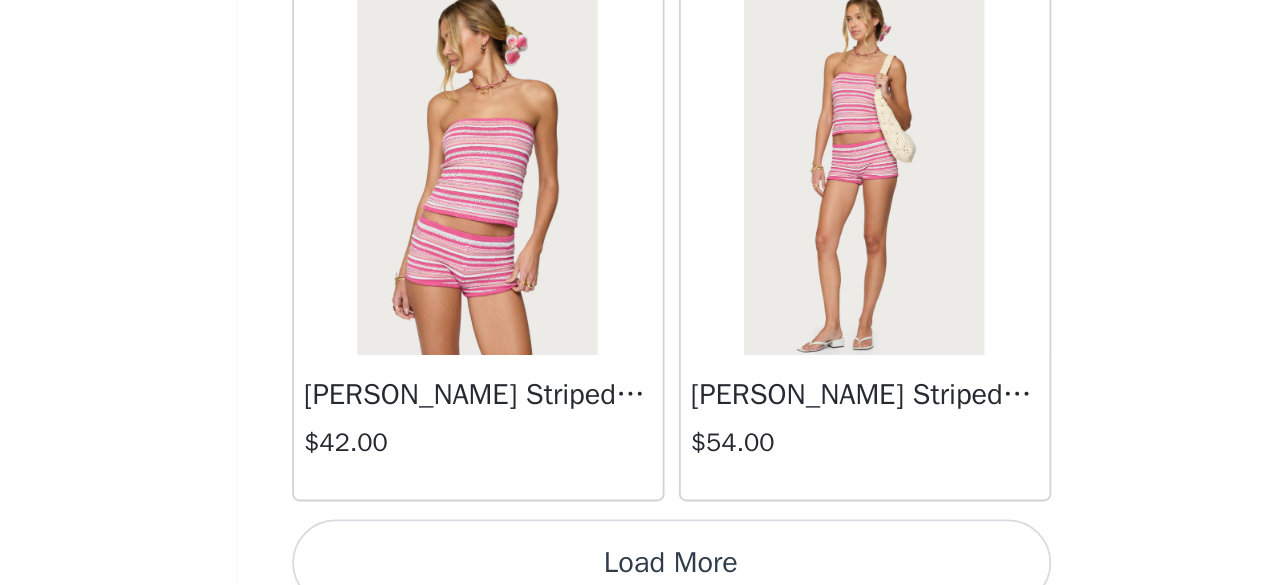 click on "Load More" at bounding box center [633, 572] 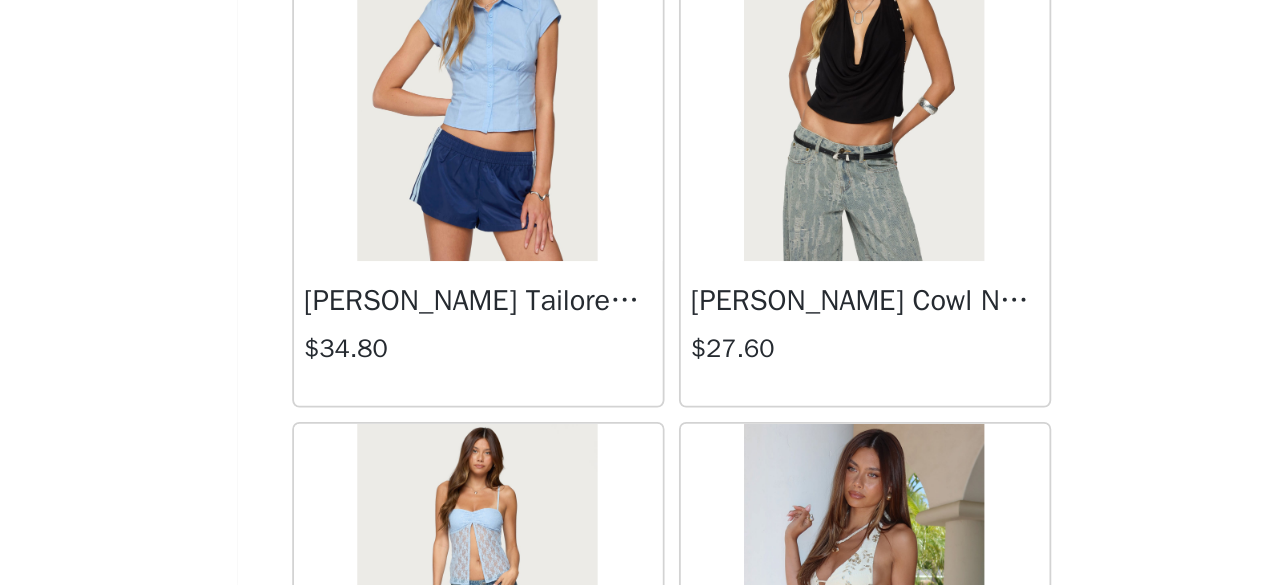 scroll, scrollTop: 8595, scrollLeft: 0, axis: vertical 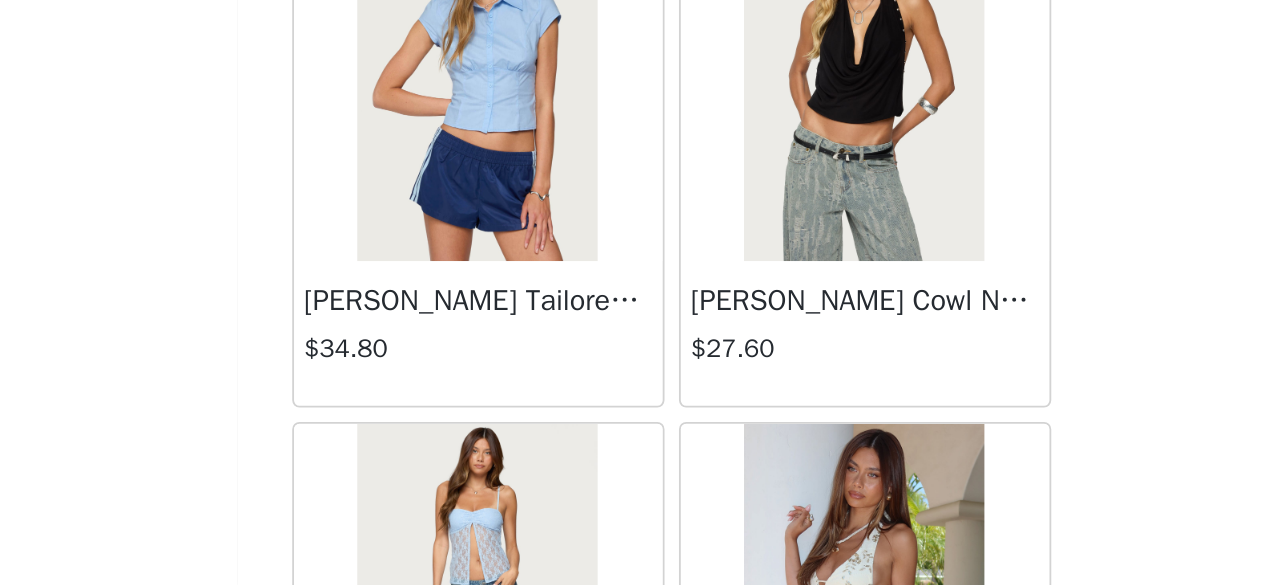 click at bounding box center [525, 306] 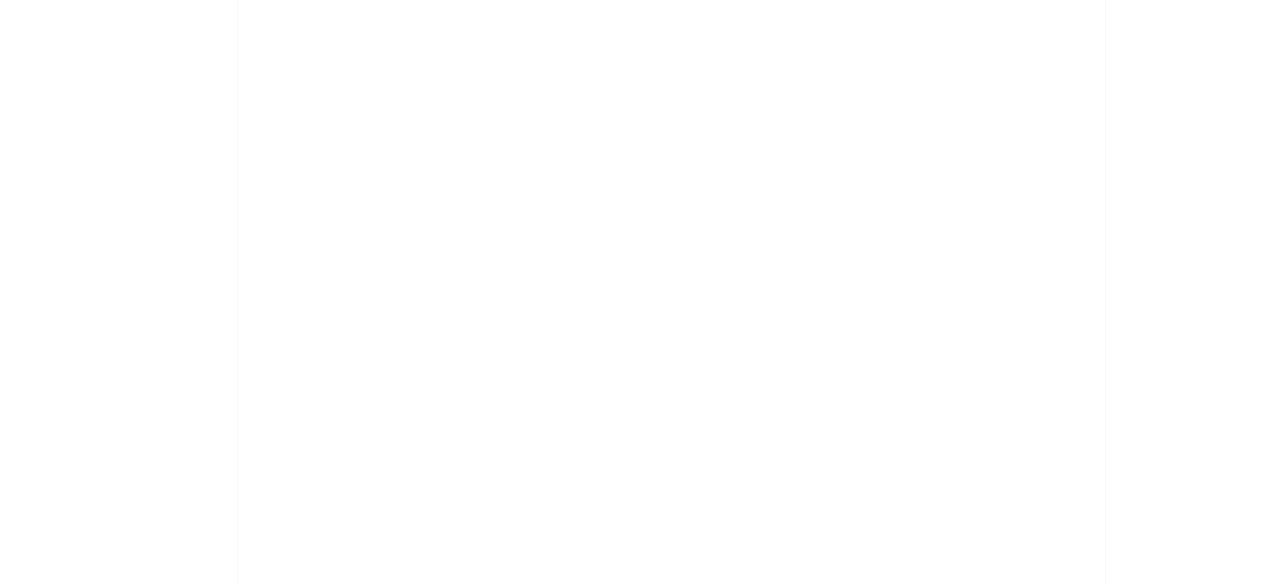 scroll, scrollTop: 0, scrollLeft: 0, axis: both 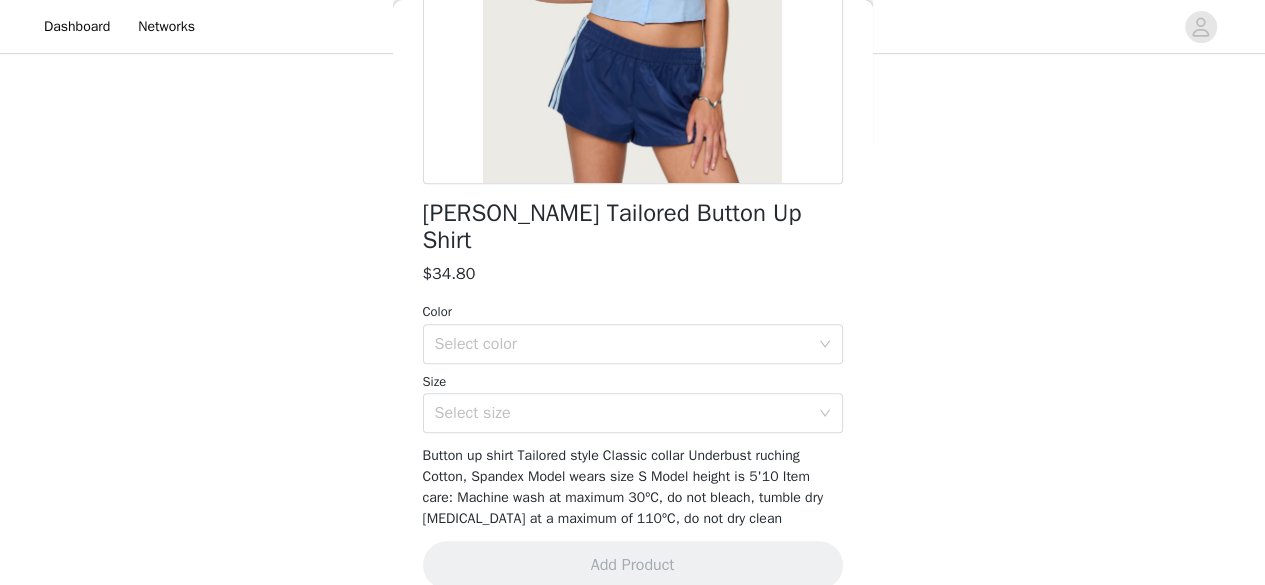 click on "Color" at bounding box center (633, 312) 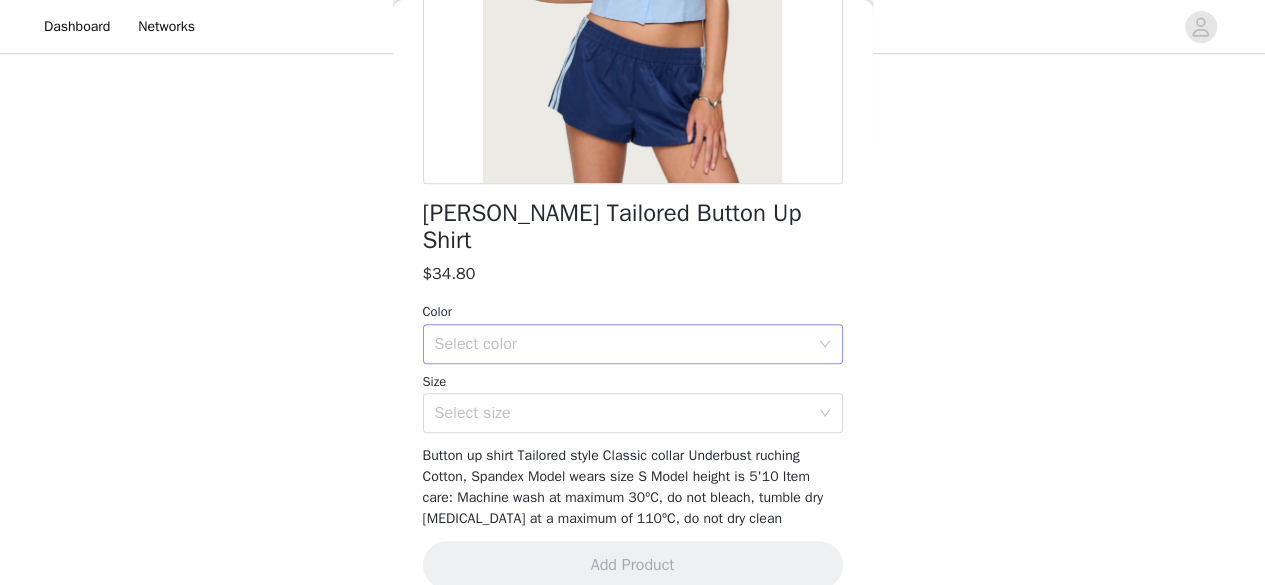 click on "Select color" at bounding box center (622, 344) 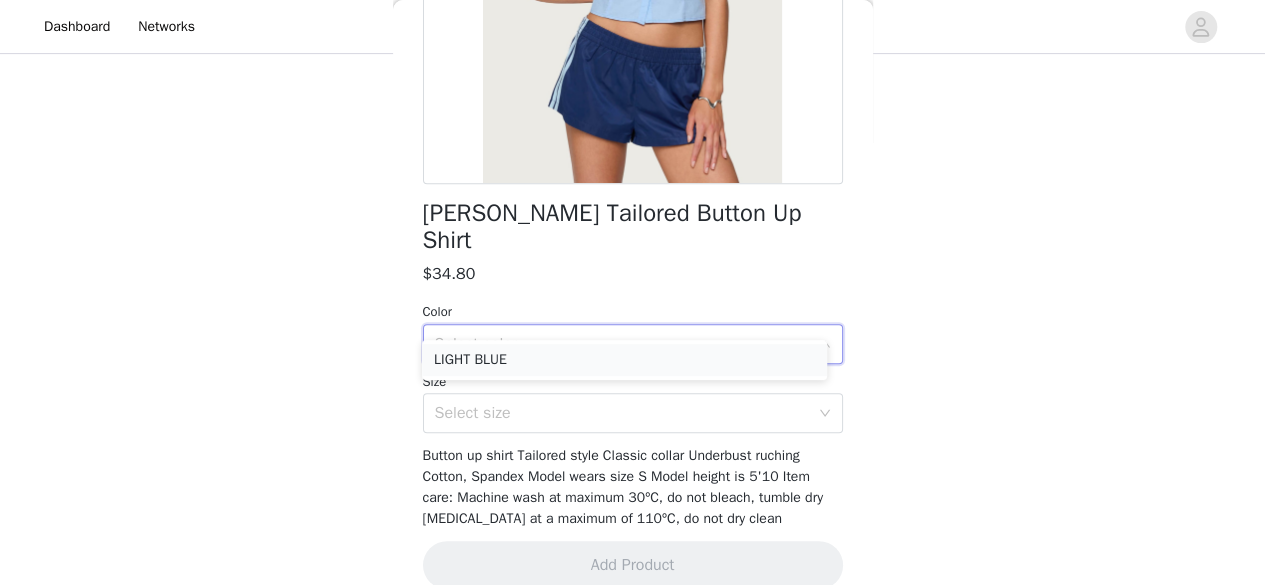 click on "LIGHT BLUE" at bounding box center (624, 360) 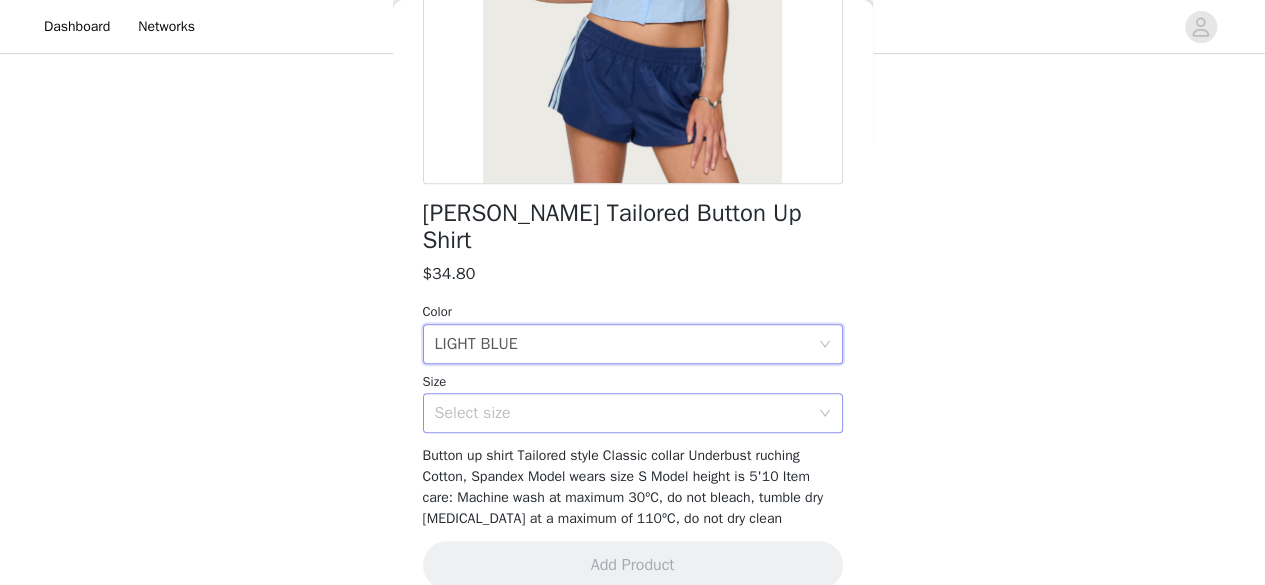 click on "Select size" at bounding box center (622, 413) 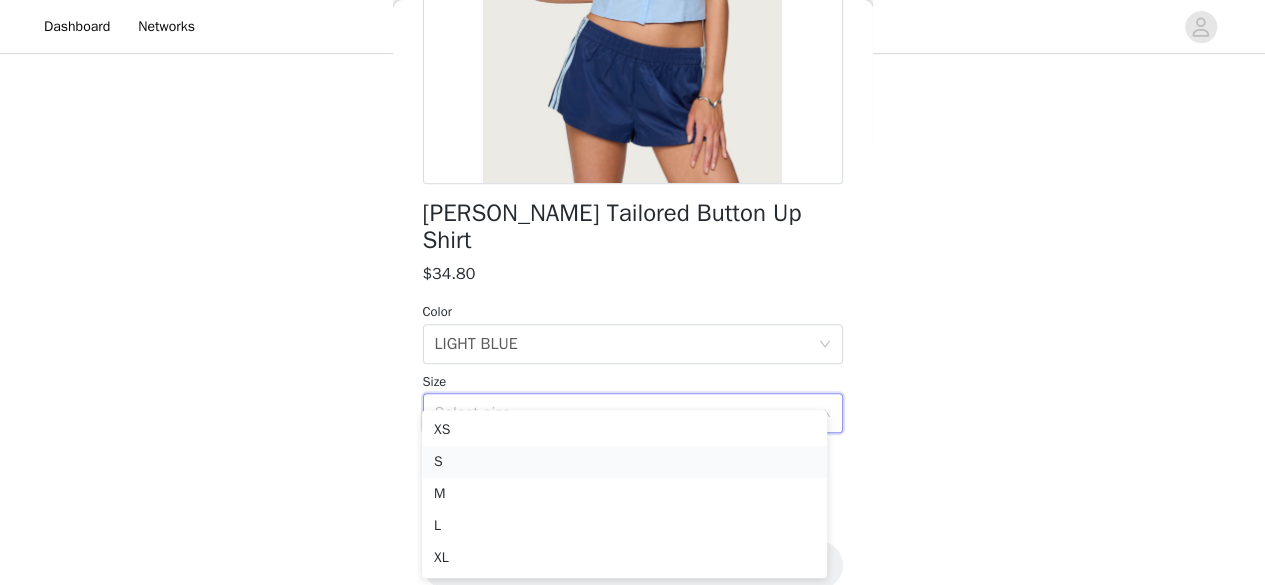 click on "S" at bounding box center [624, 462] 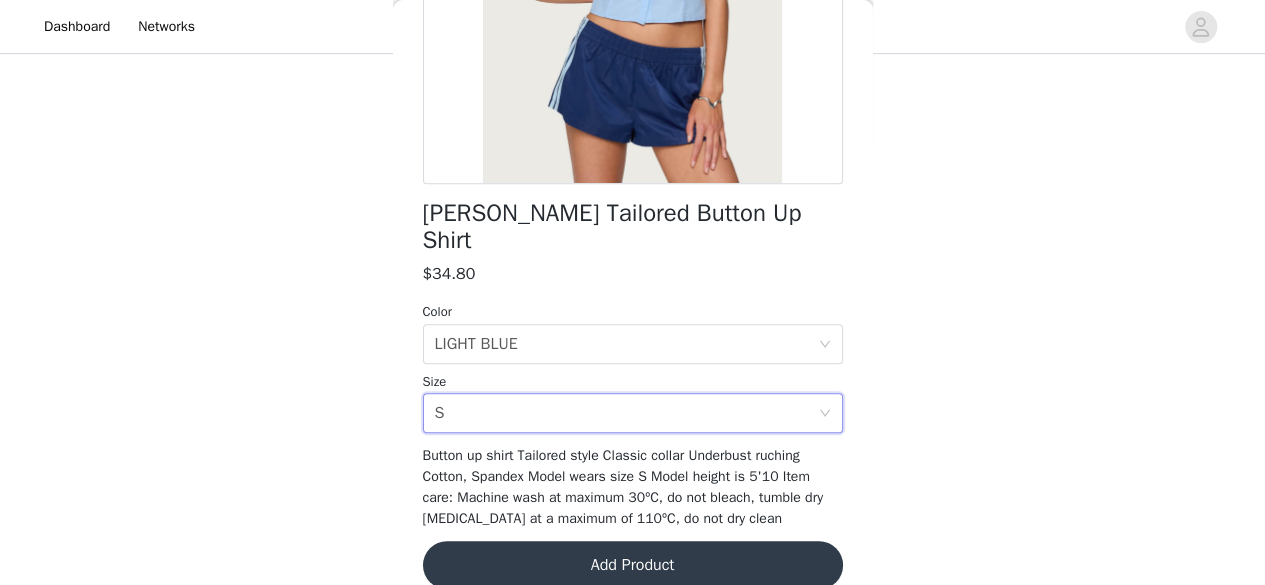 click on "Add Product" at bounding box center (633, 565) 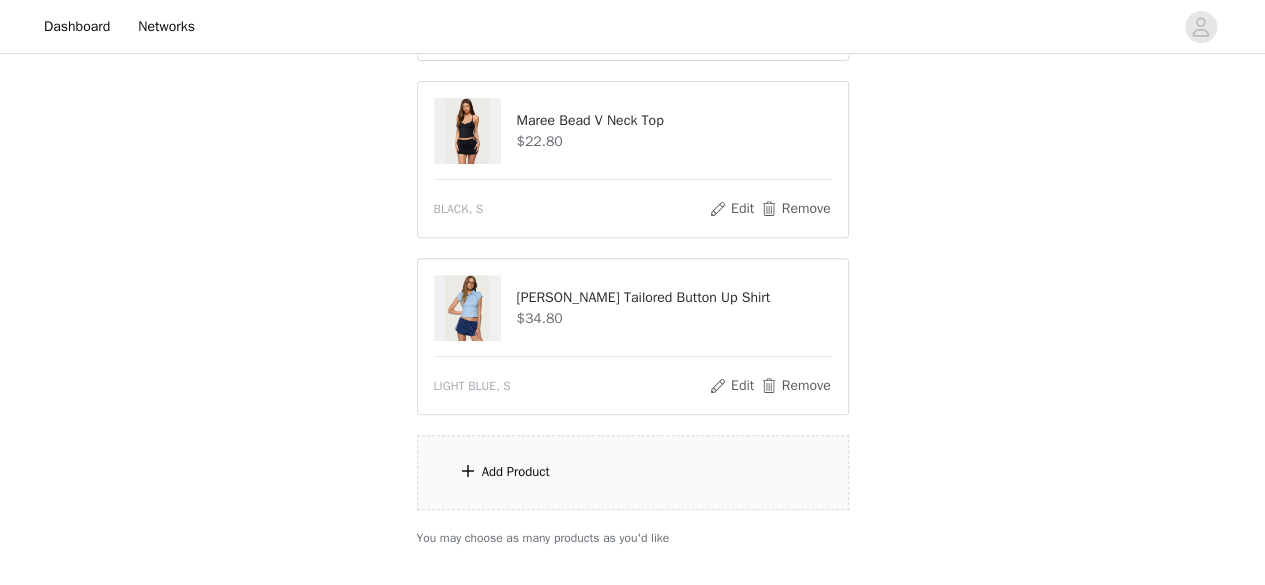 scroll, scrollTop: 373, scrollLeft: 0, axis: vertical 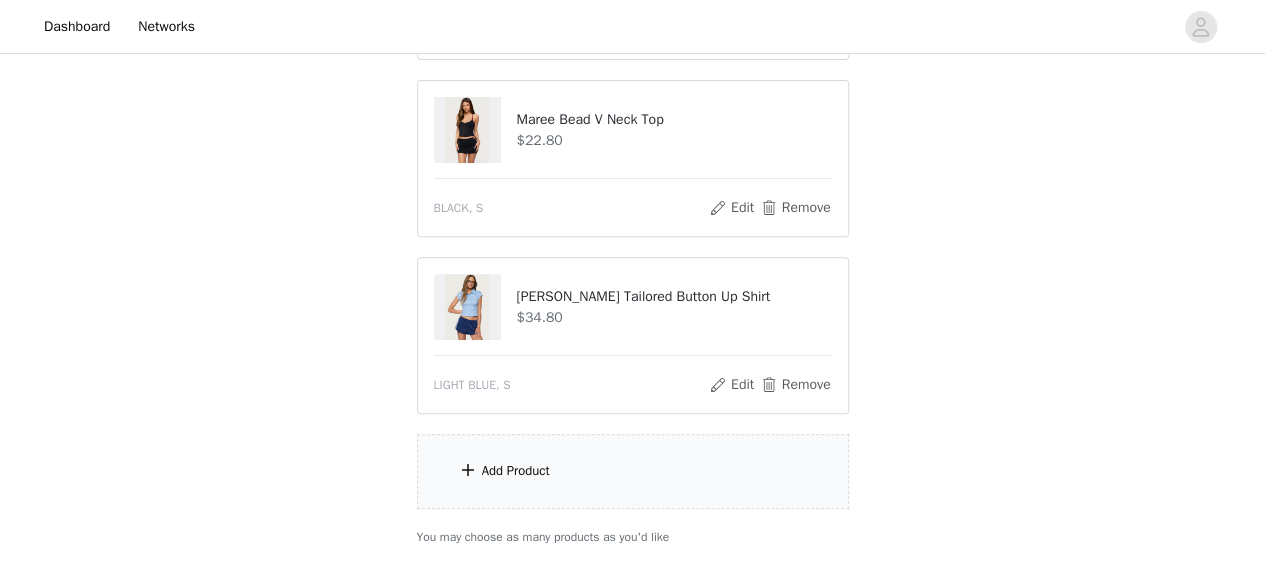click on "Add Product" at bounding box center [633, 471] 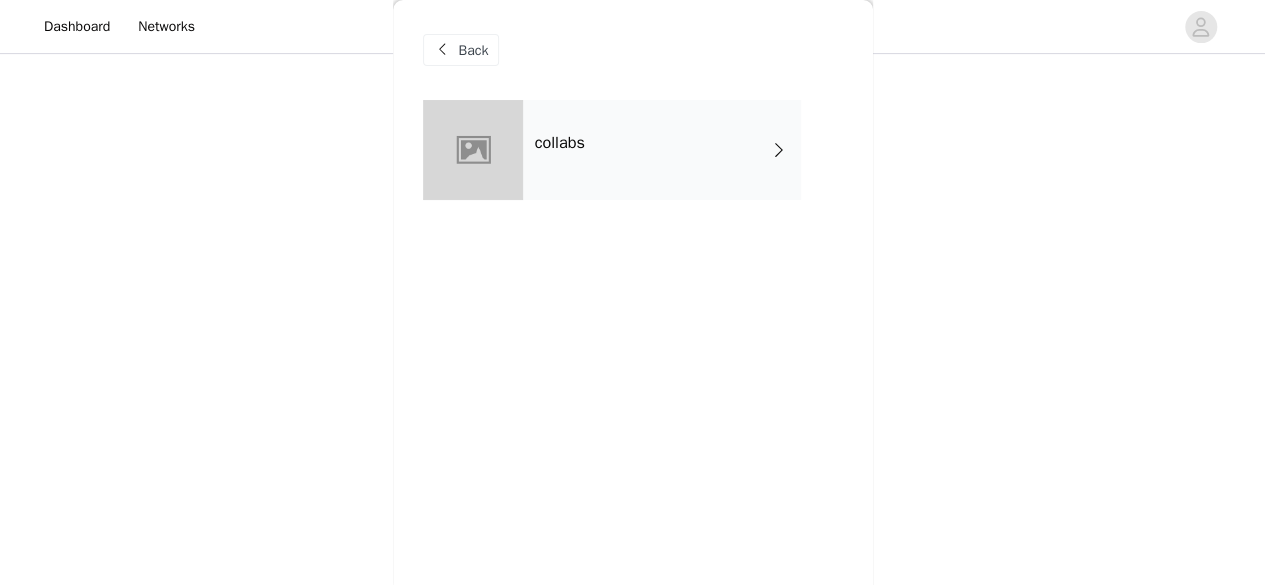 click on "collabs" at bounding box center (662, 150) 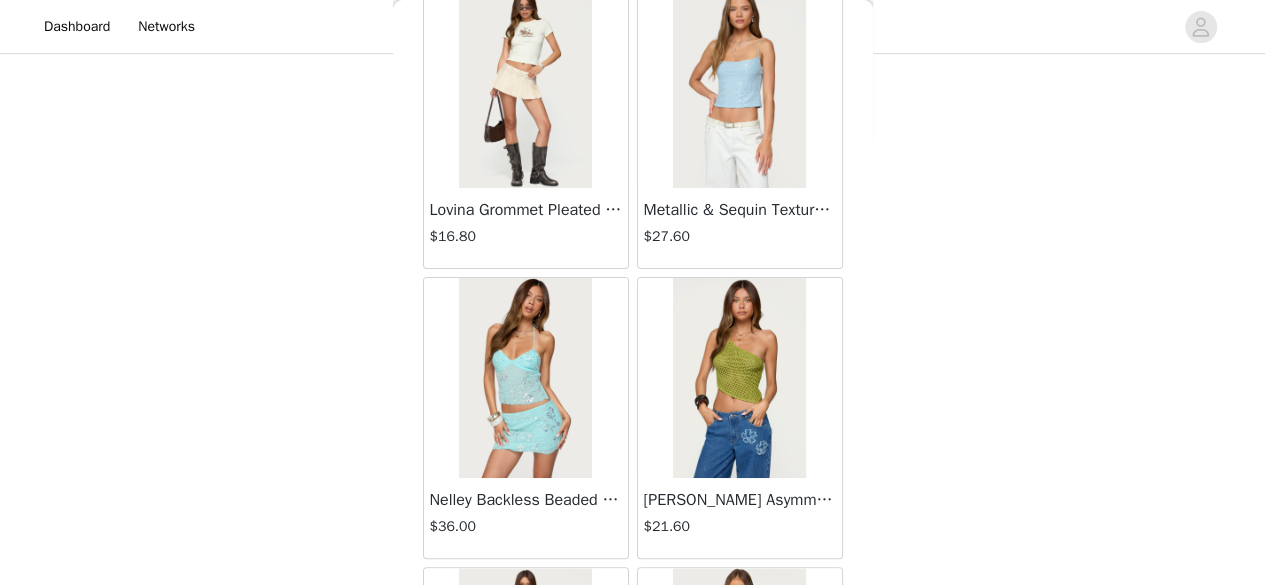 scroll, scrollTop: 114, scrollLeft: 0, axis: vertical 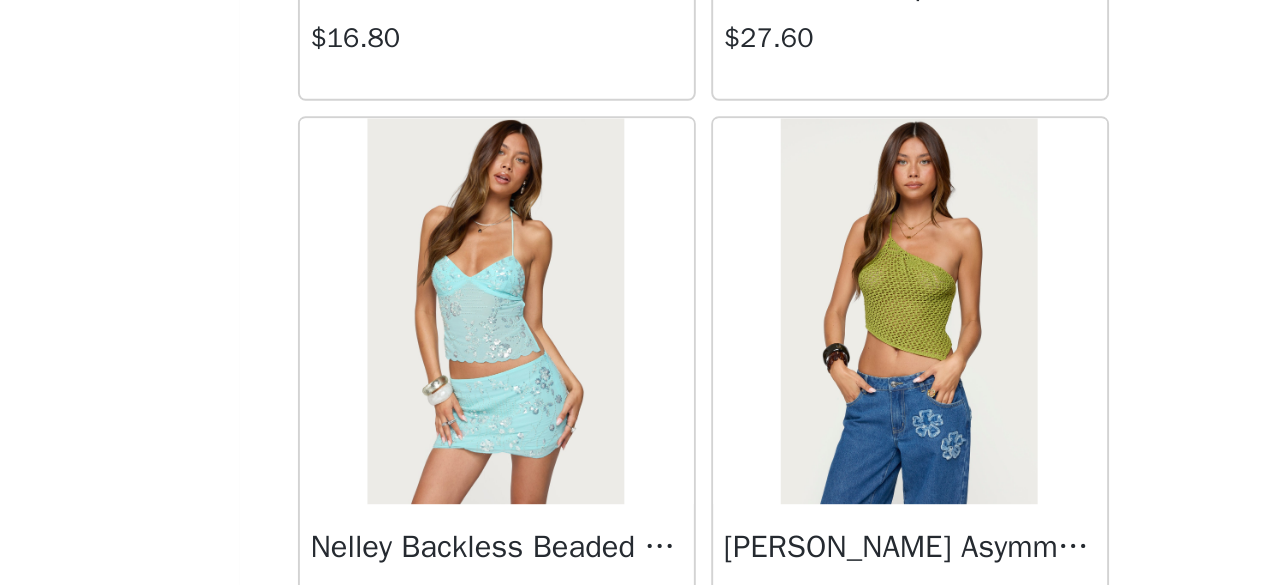 click at bounding box center [525, 377] 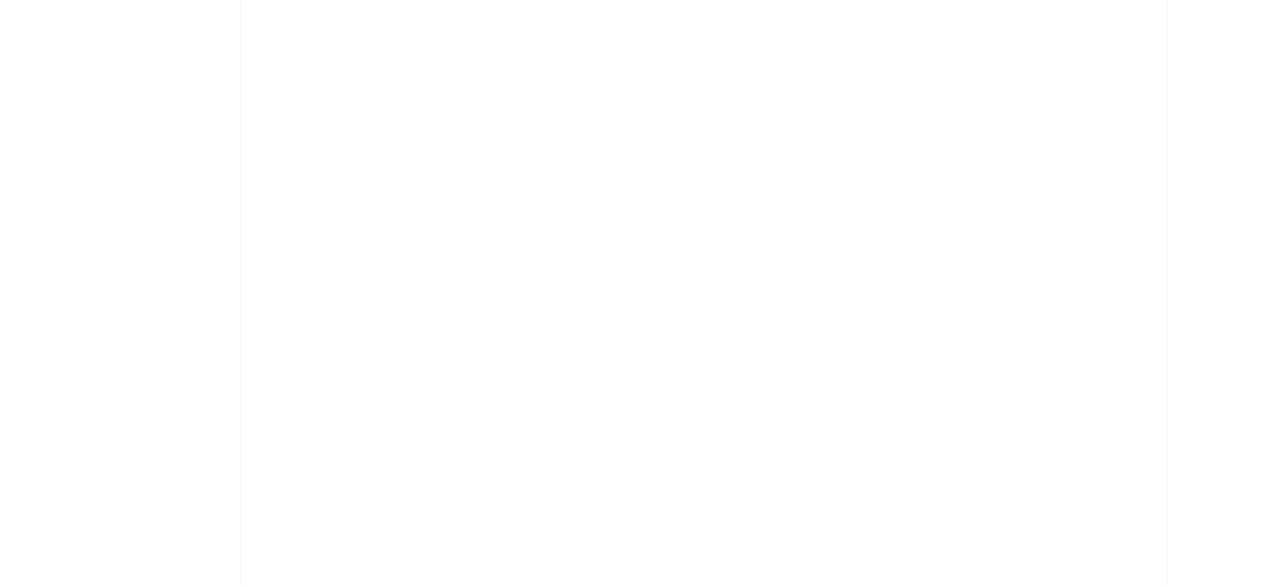 scroll, scrollTop: 0, scrollLeft: 0, axis: both 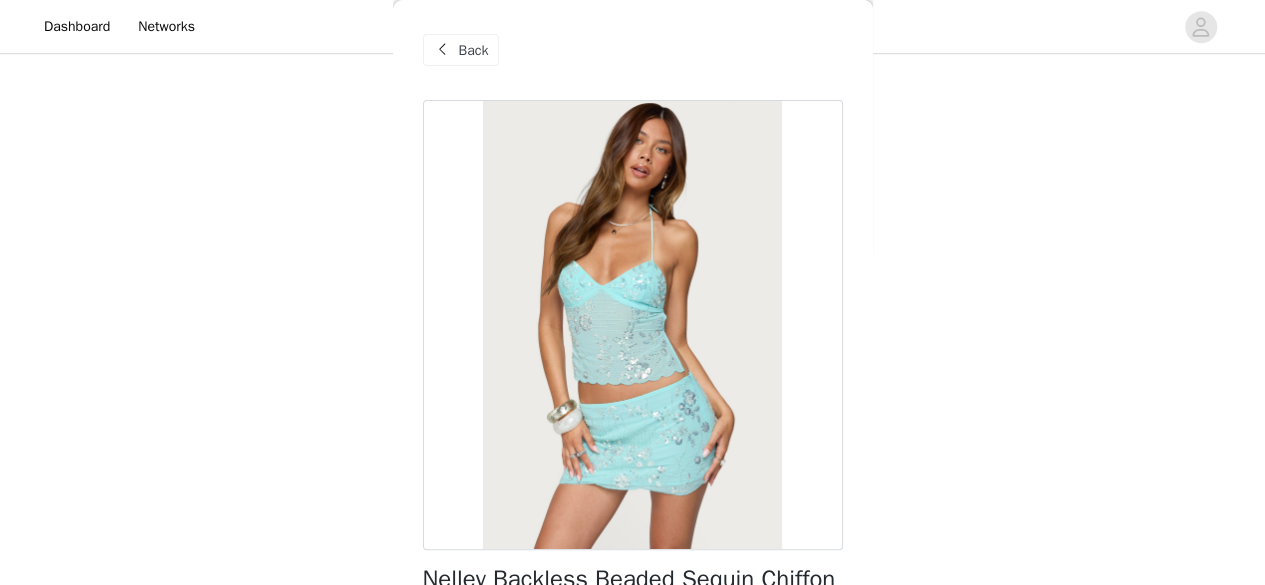 click at bounding box center (443, 50) 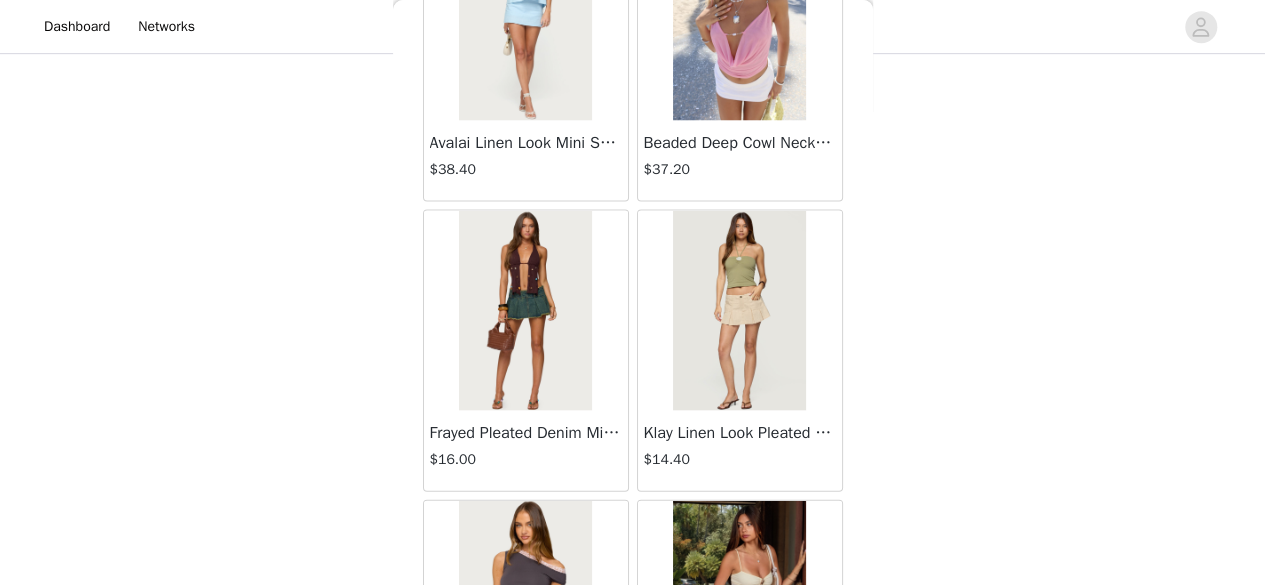 scroll, scrollTop: 2468, scrollLeft: 0, axis: vertical 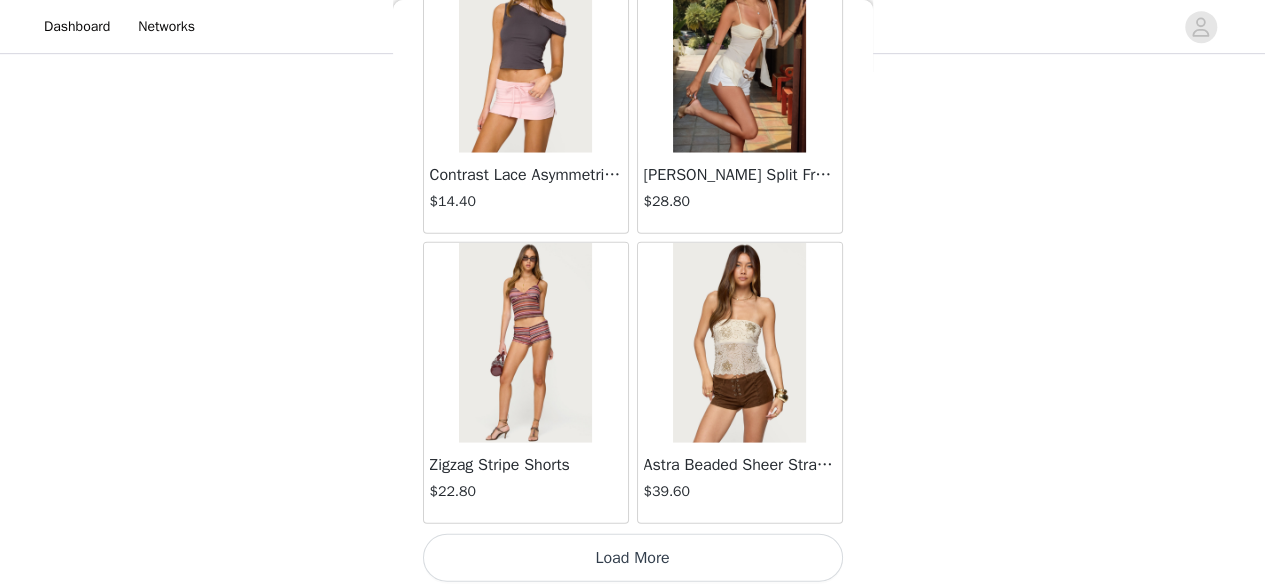 click on "Load More" at bounding box center (633, 558) 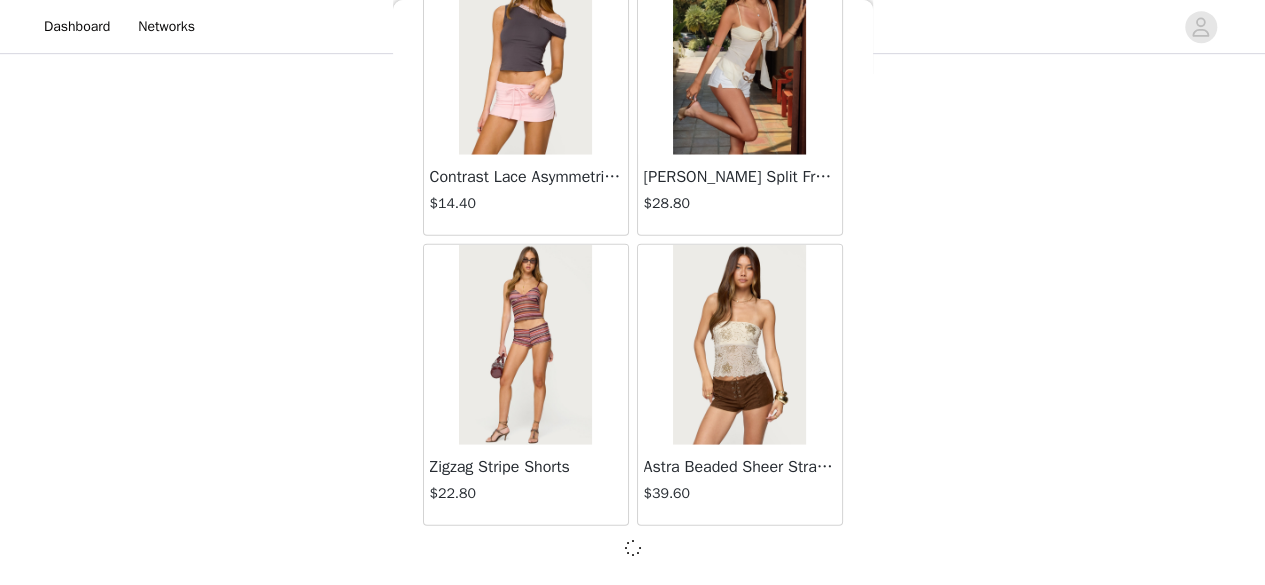 scroll, scrollTop: 2459, scrollLeft: 0, axis: vertical 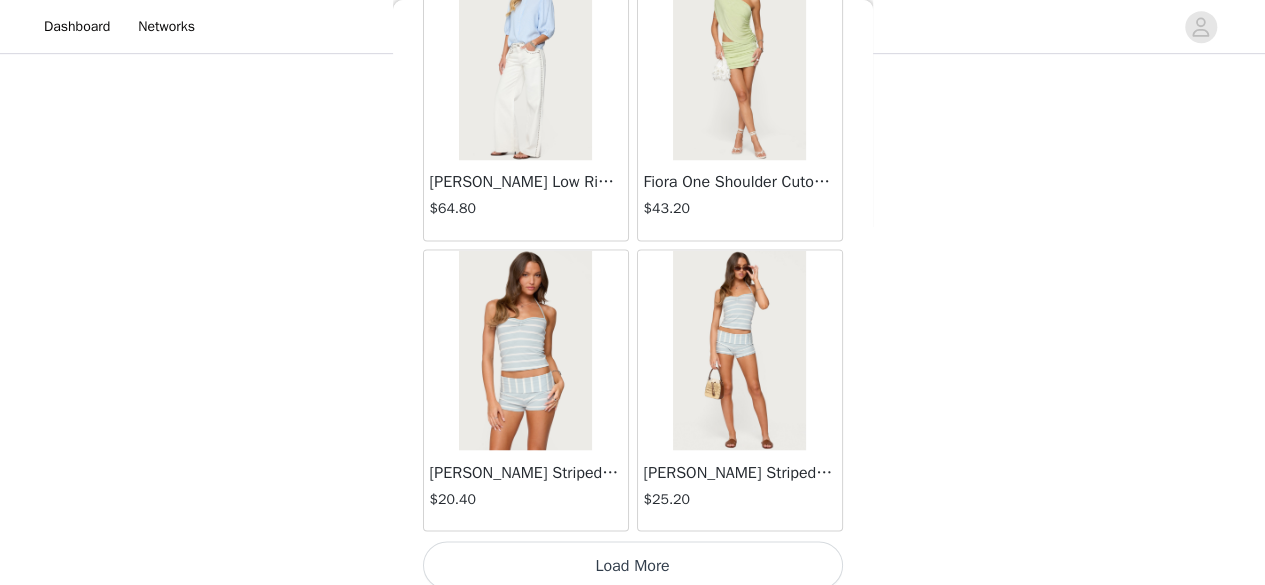 click on "Load More" at bounding box center [633, 565] 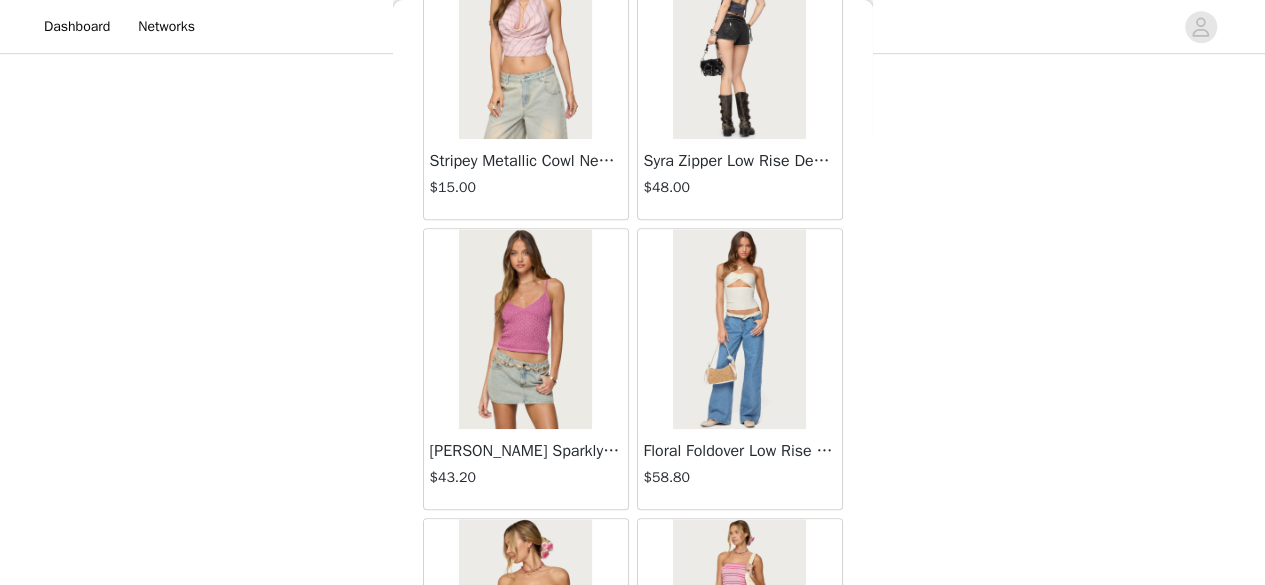 scroll, scrollTop: 8254, scrollLeft: 0, axis: vertical 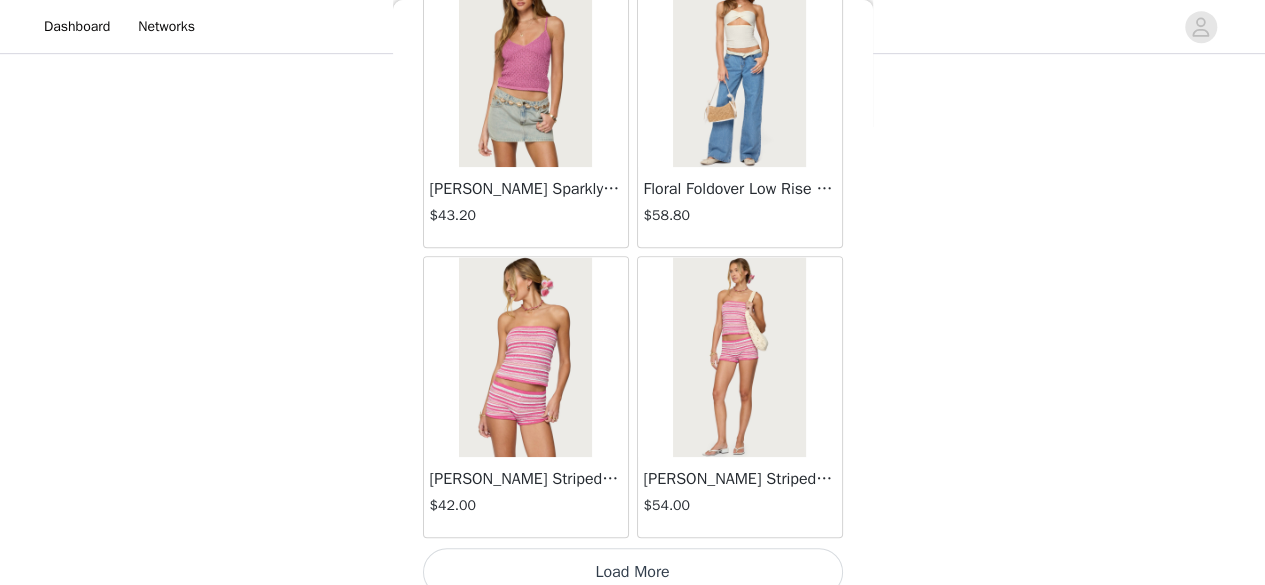 click on "Load More" at bounding box center [633, 572] 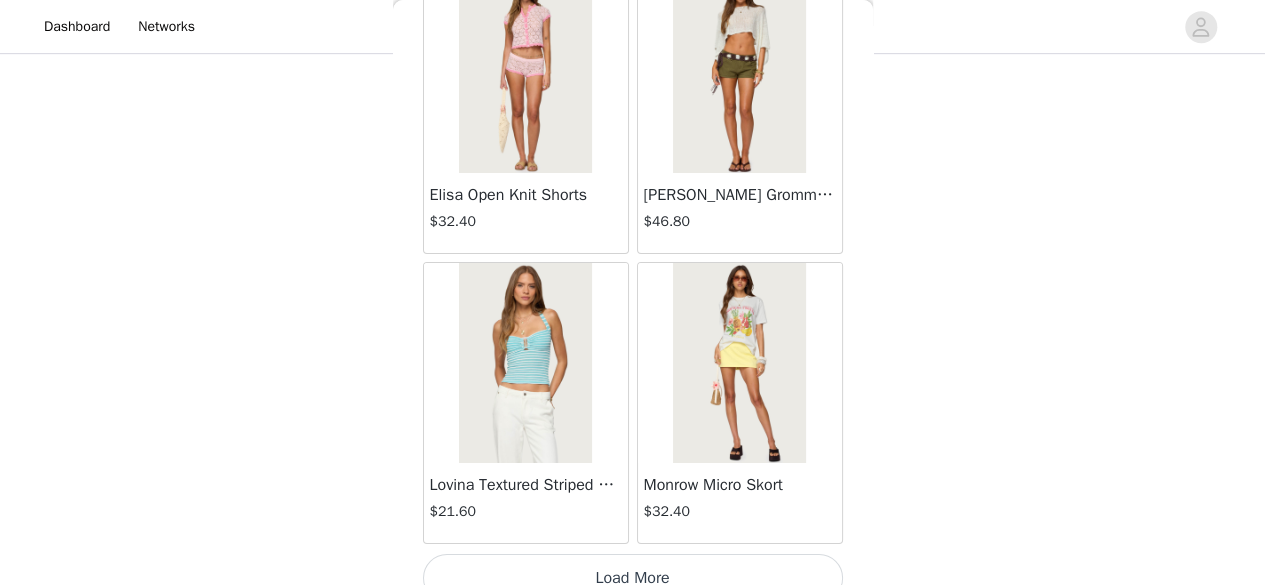 scroll, scrollTop: 11146, scrollLeft: 0, axis: vertical 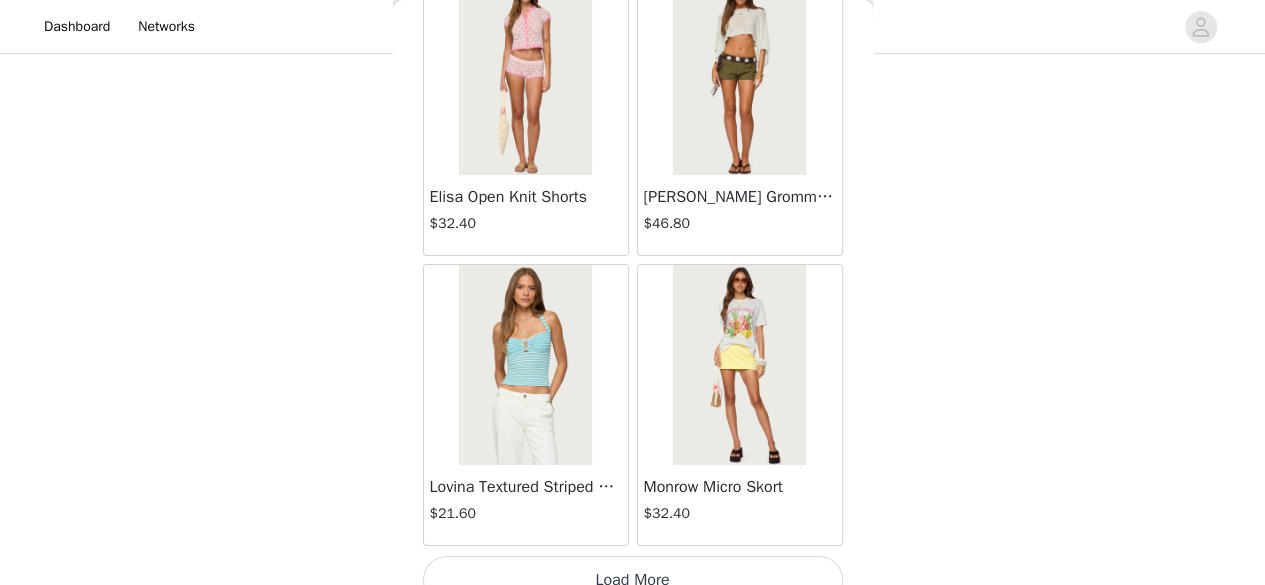 click on "Load More" at bounding box center (633, 580) 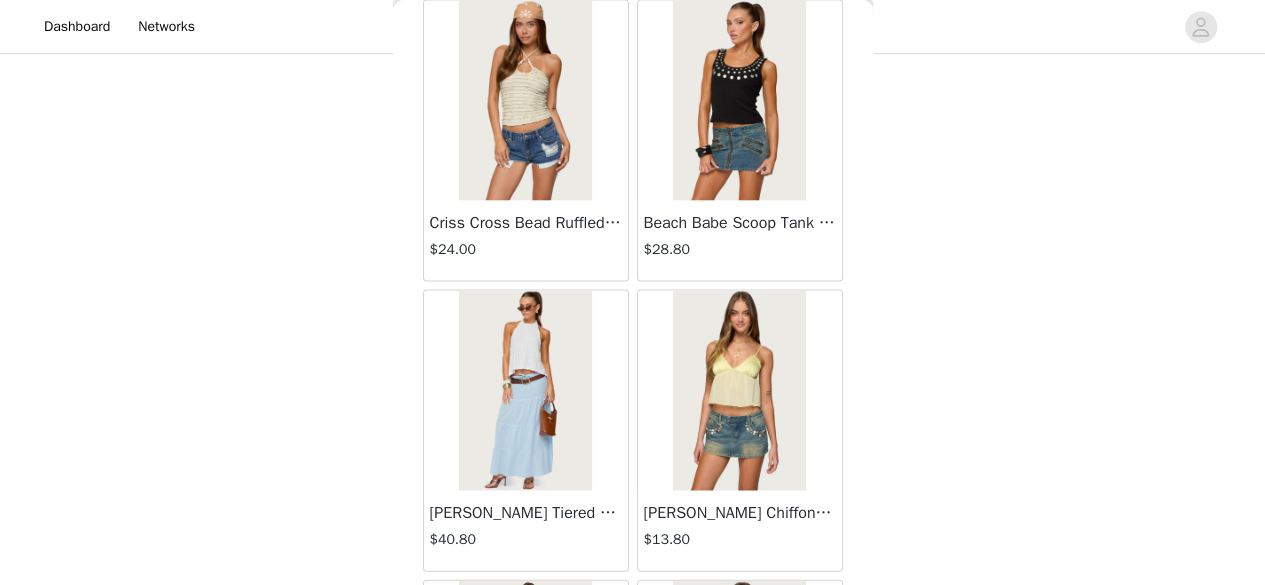 scroll, scrollTop: 13447, scrollLeft: 0, axis: vertical 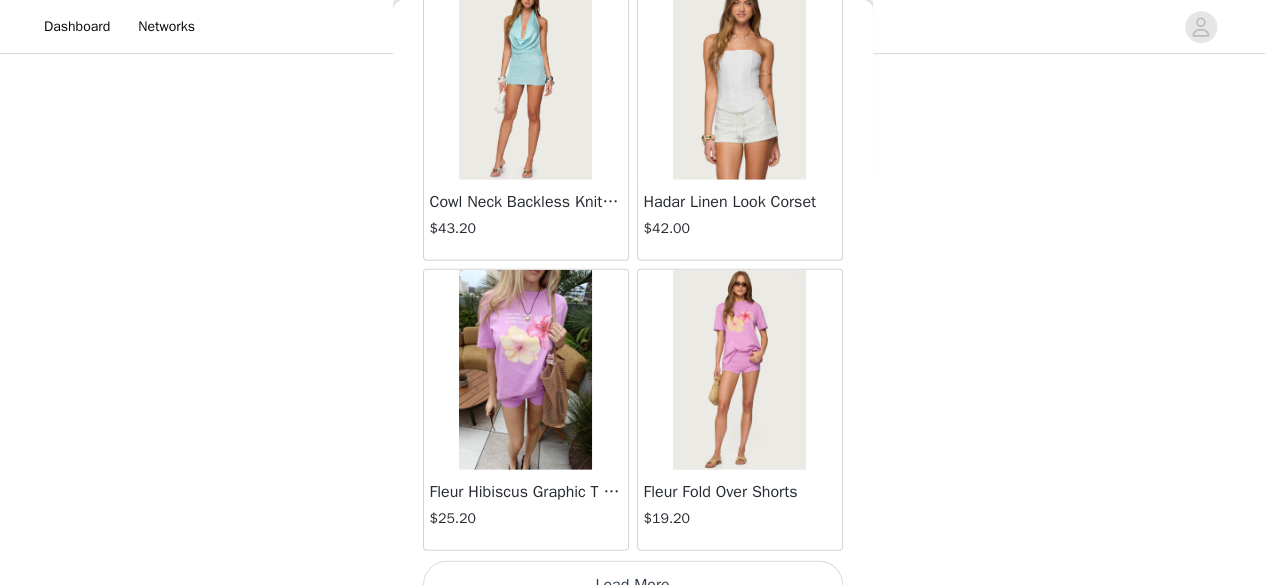 click on "Load More" at bounding box center (633, 585) 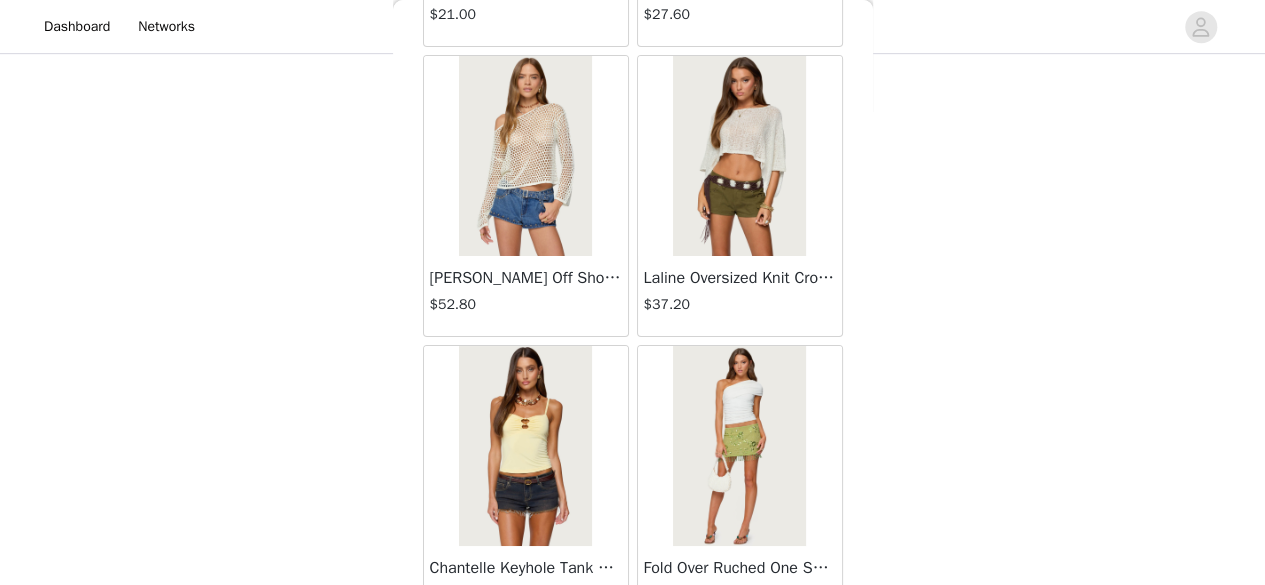 scroll, scrollTop: 15130, scrollLeft: 0, axis: vertical 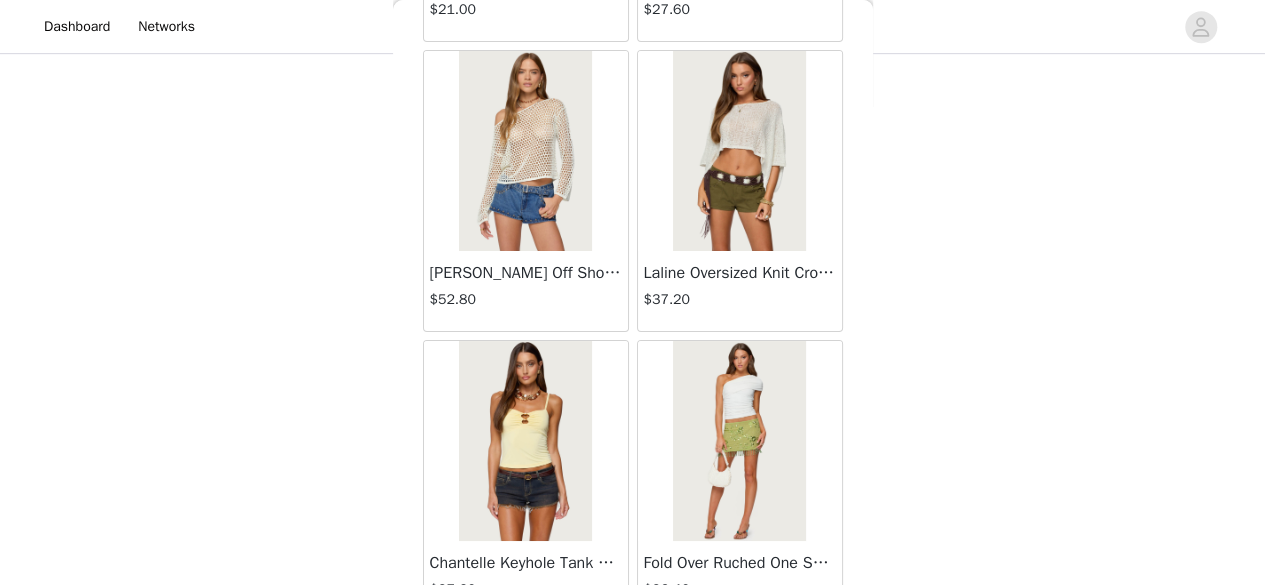 click at bounding box center (525, 441) 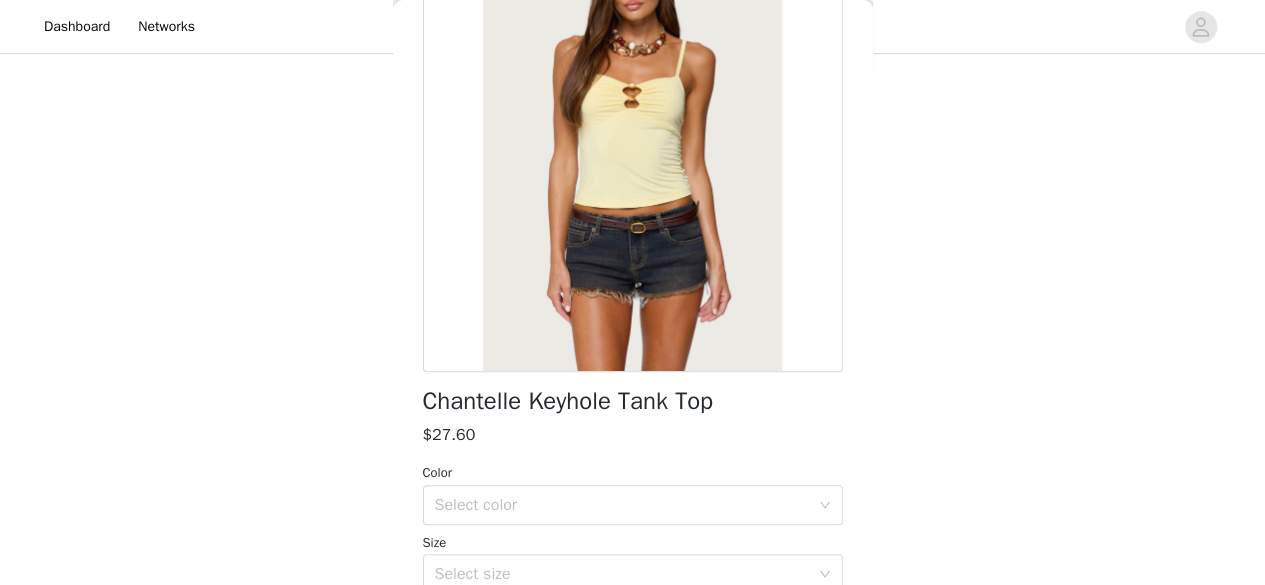 scroll, scrollTop: 388, scrollLeft: 0, axis: vertical 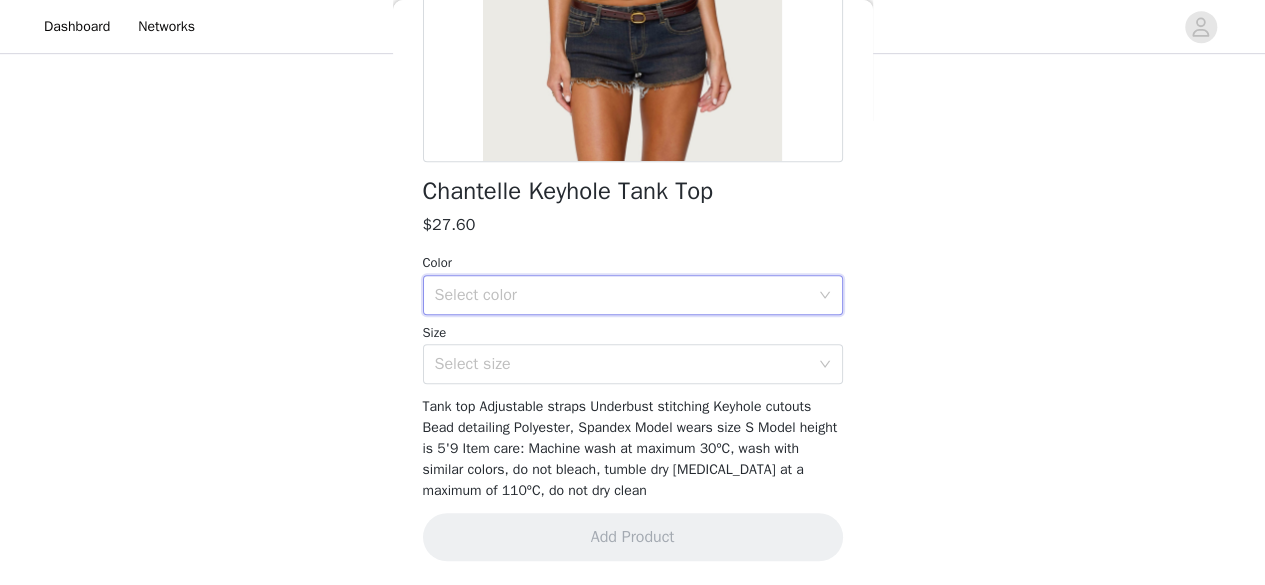 click on "Select color" at bounding box center [626, 295] 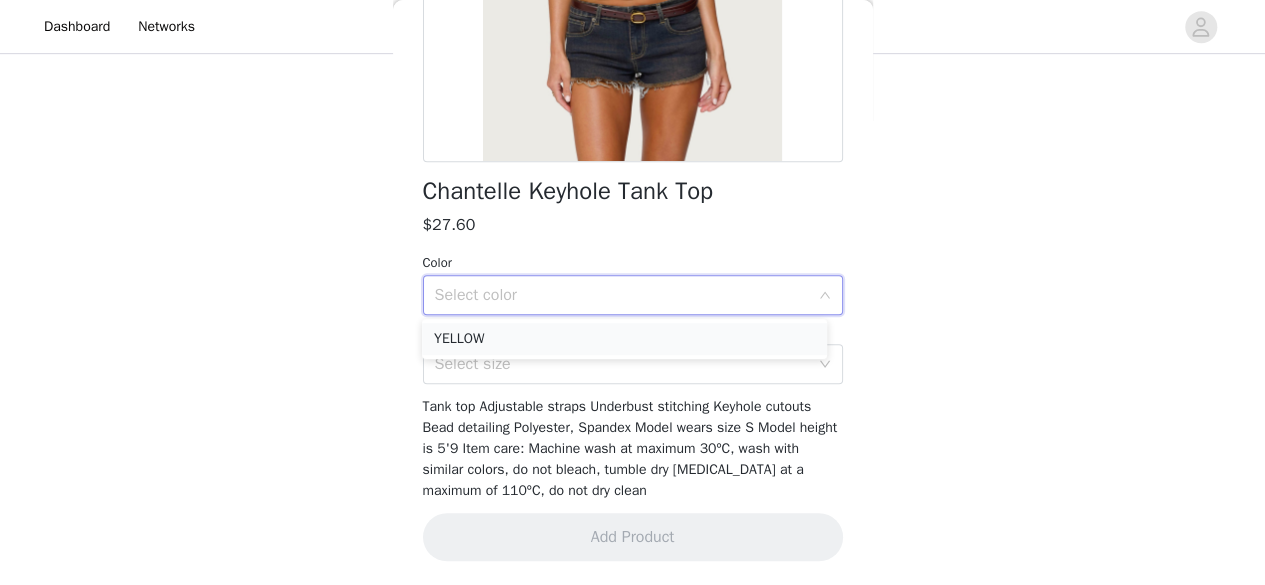click on "YELLOW" at bounding box center [624, 339] 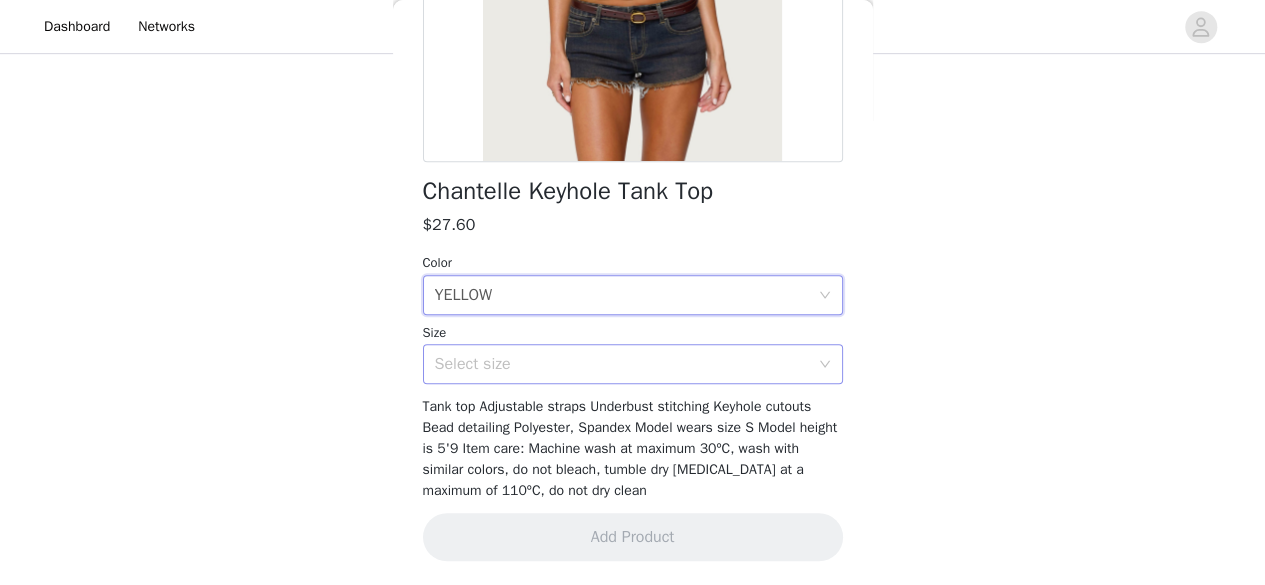 click on "Select size" at bounding box center (622, 364) 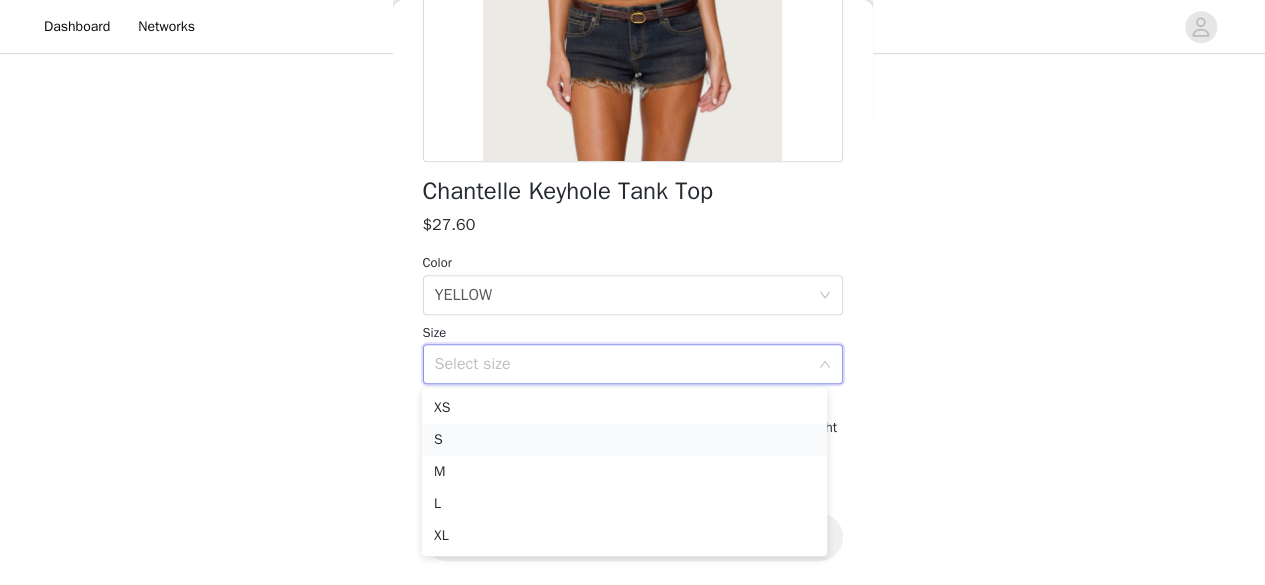 click on "S" at bounding box center [624, 440] 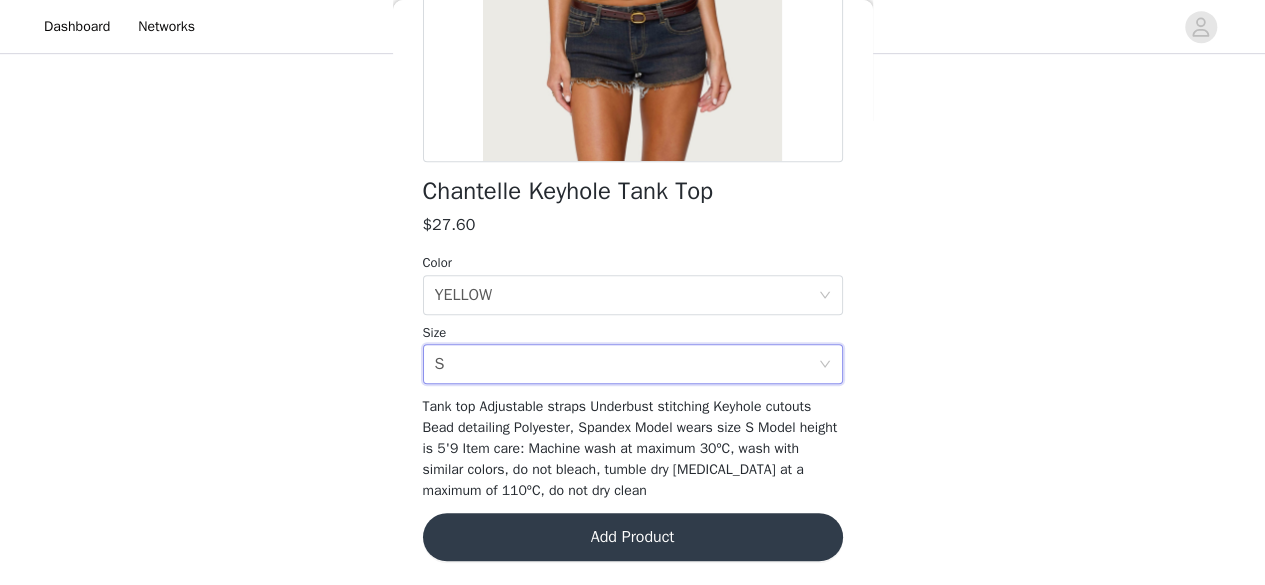 click on "Add Product" at bounding box center [633, 537] 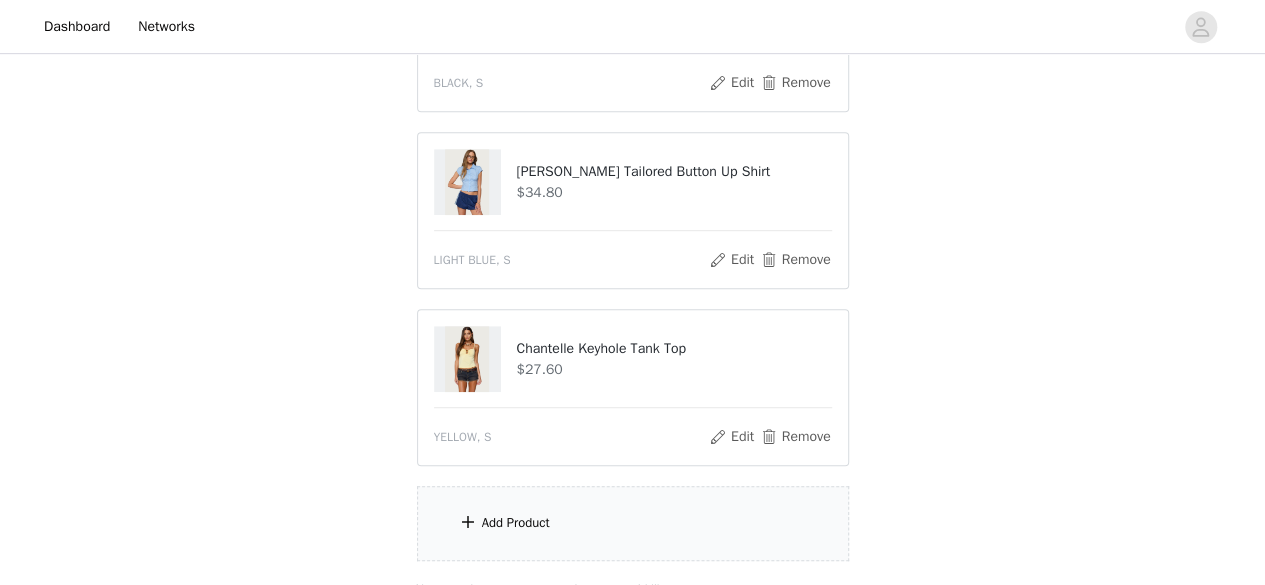scroll, scrollTop: 579, scrollLeft: 0, axis: vertical 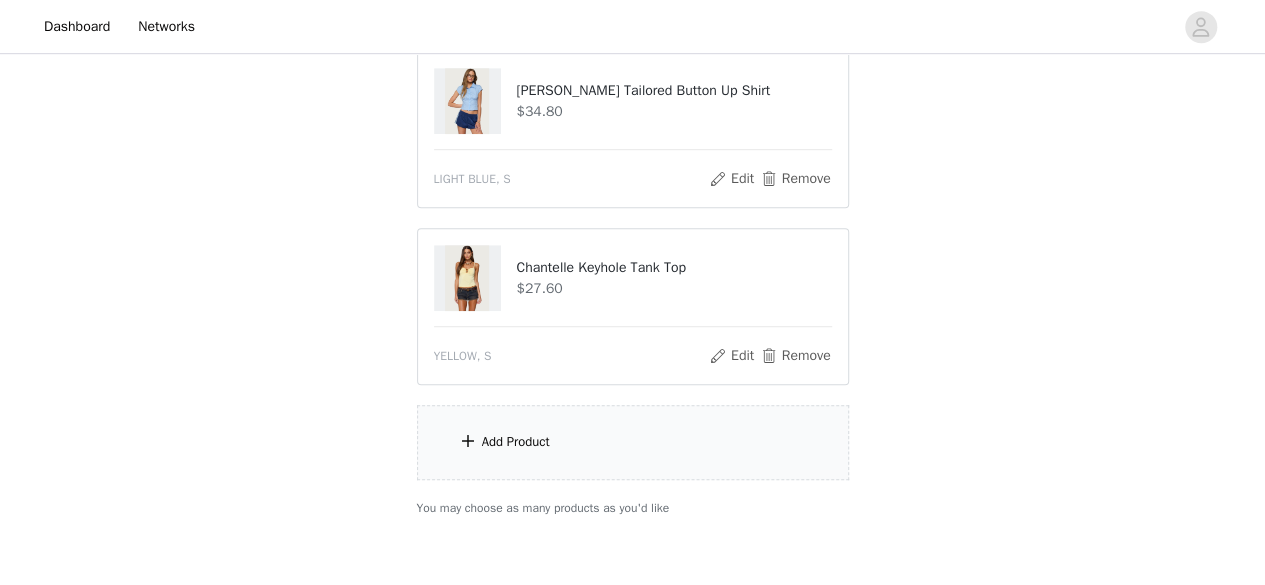 click on "Add Product" at bounding box center [633, 442] 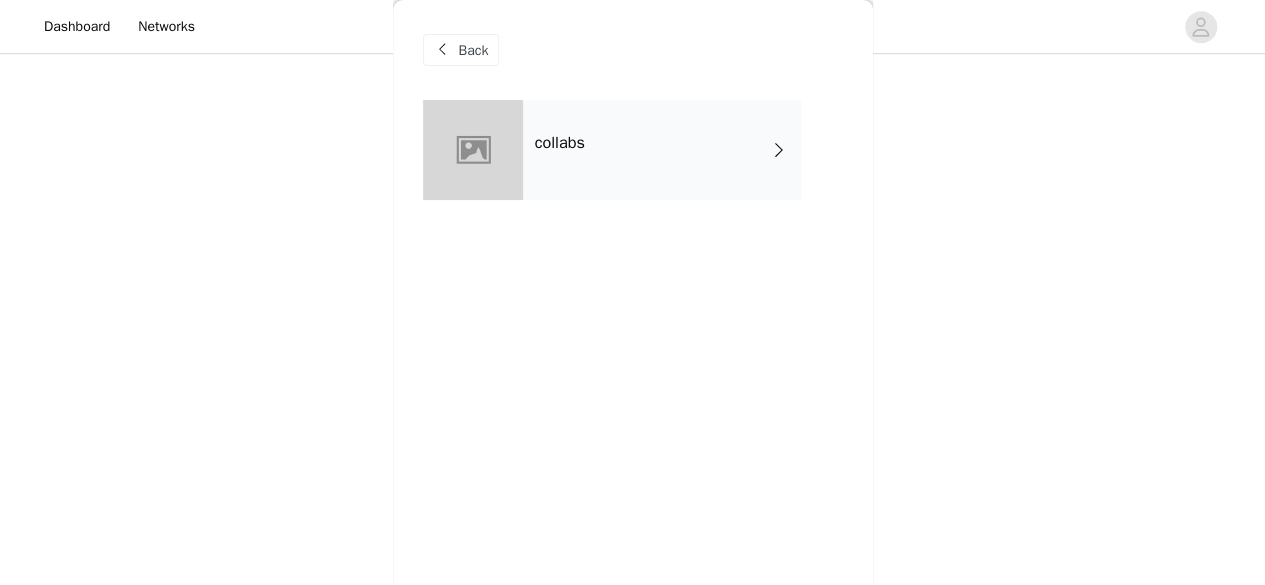 click on "Back     collabs" at bounding box center [633, 292] 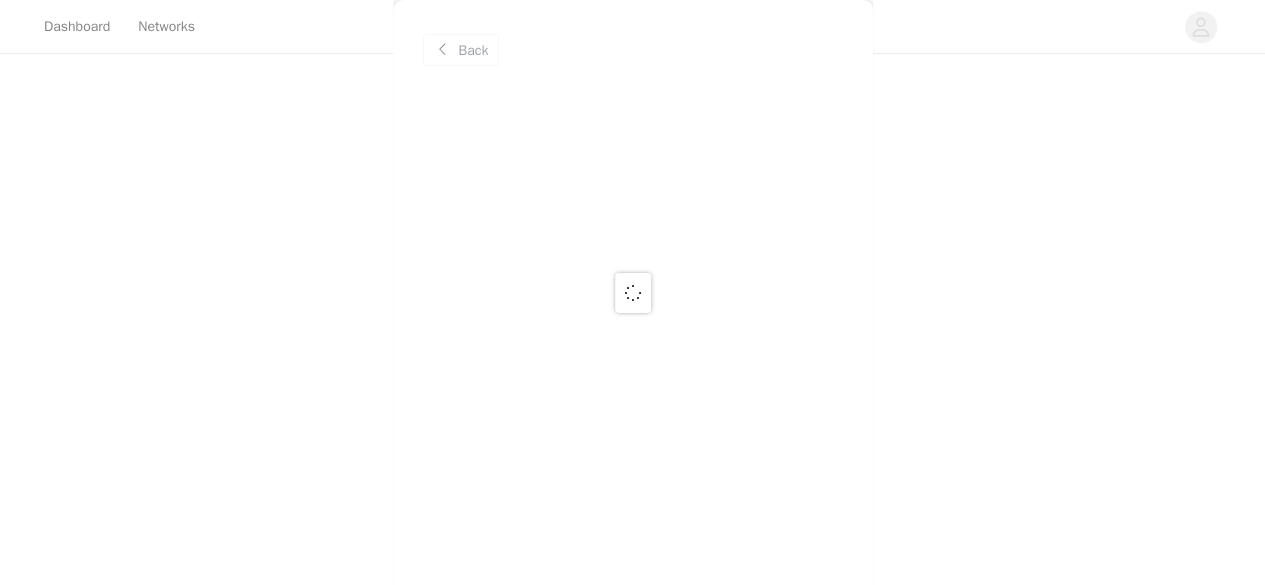 scroll, scrollTop: 676, scrollLeft: 0, axis: vertical 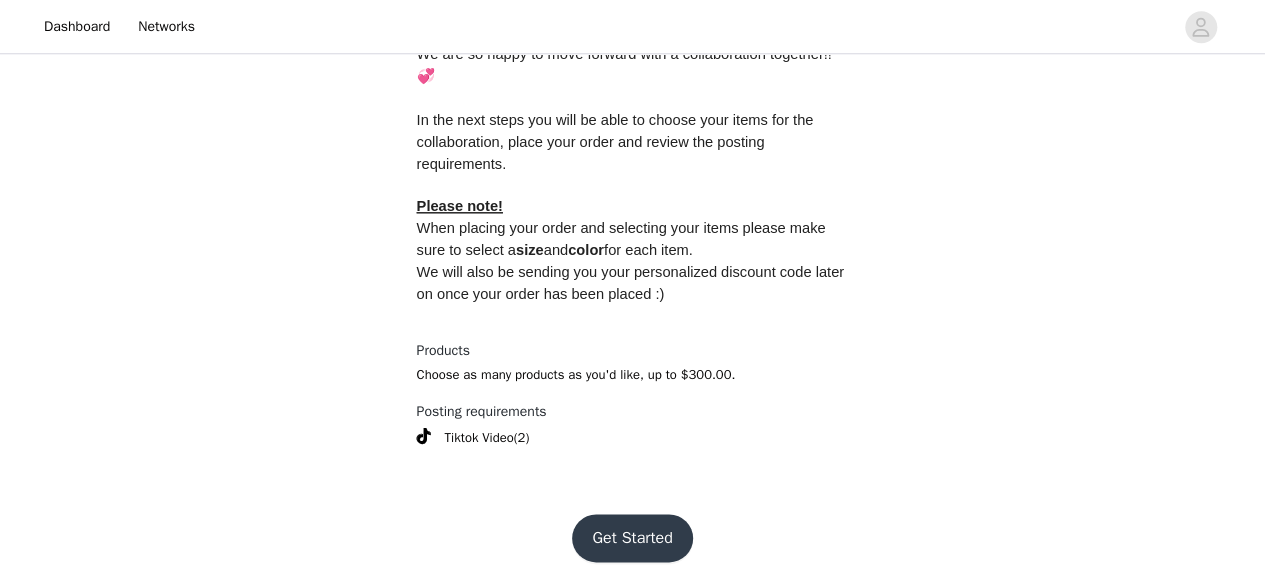 click on "Get Started" at bounding box center (632, 538) 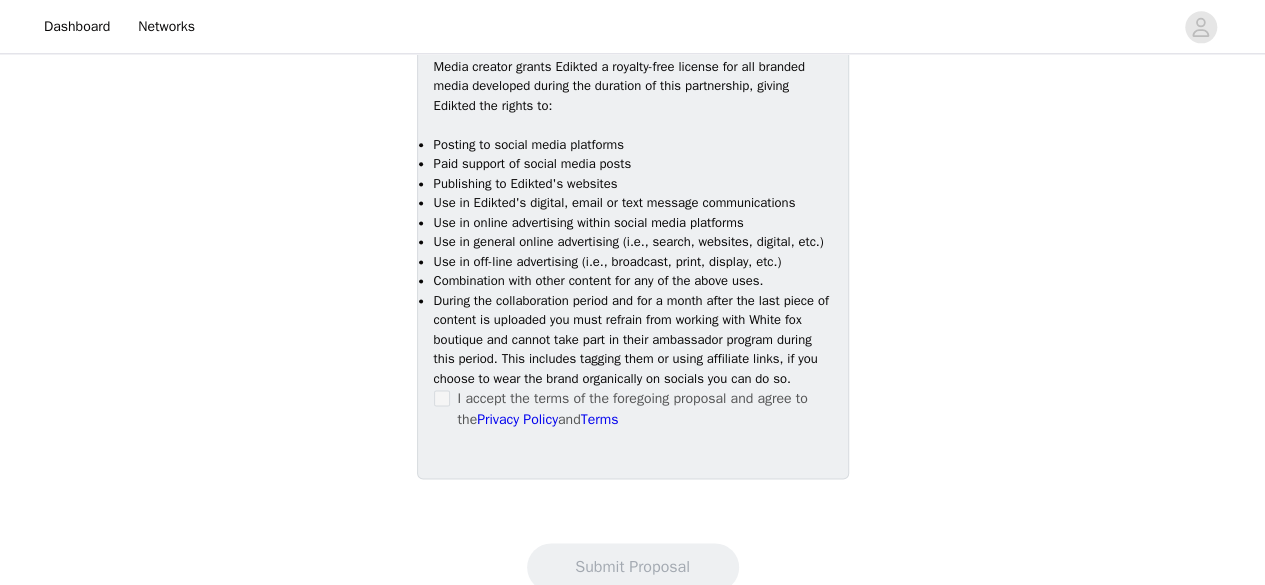 scroll, scrollTop: 1259, scrollLeft: 0, axis: vertical 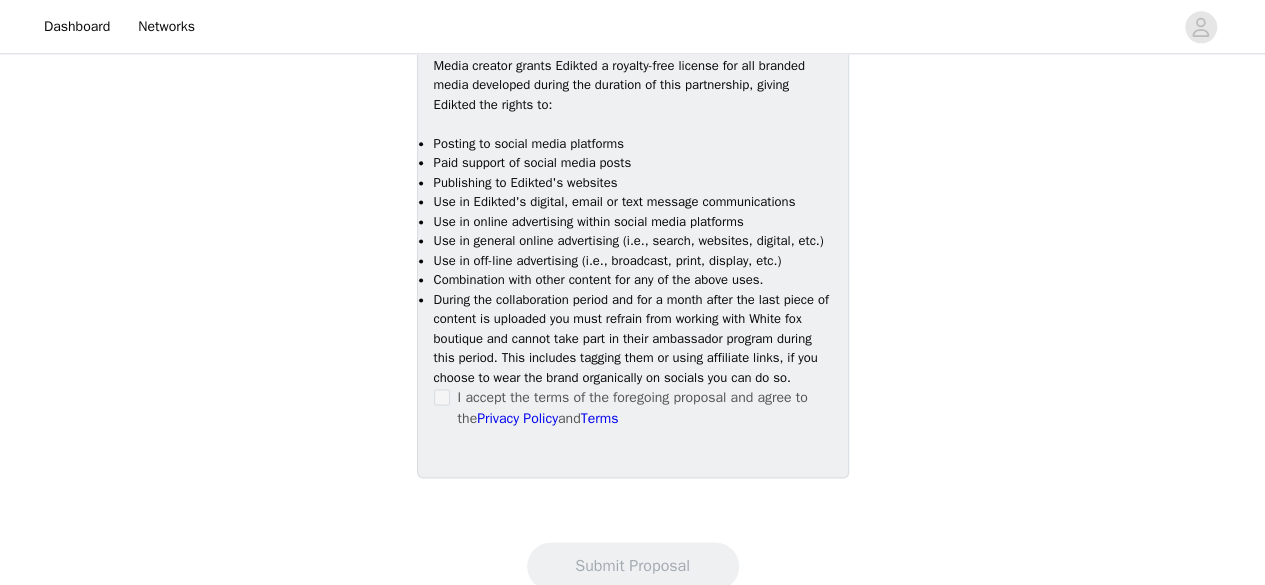 click on "I accept the terms of the foregoing proposal and agree to the
Privacy Policy
and  Terms" at bounding box center (633, 408) 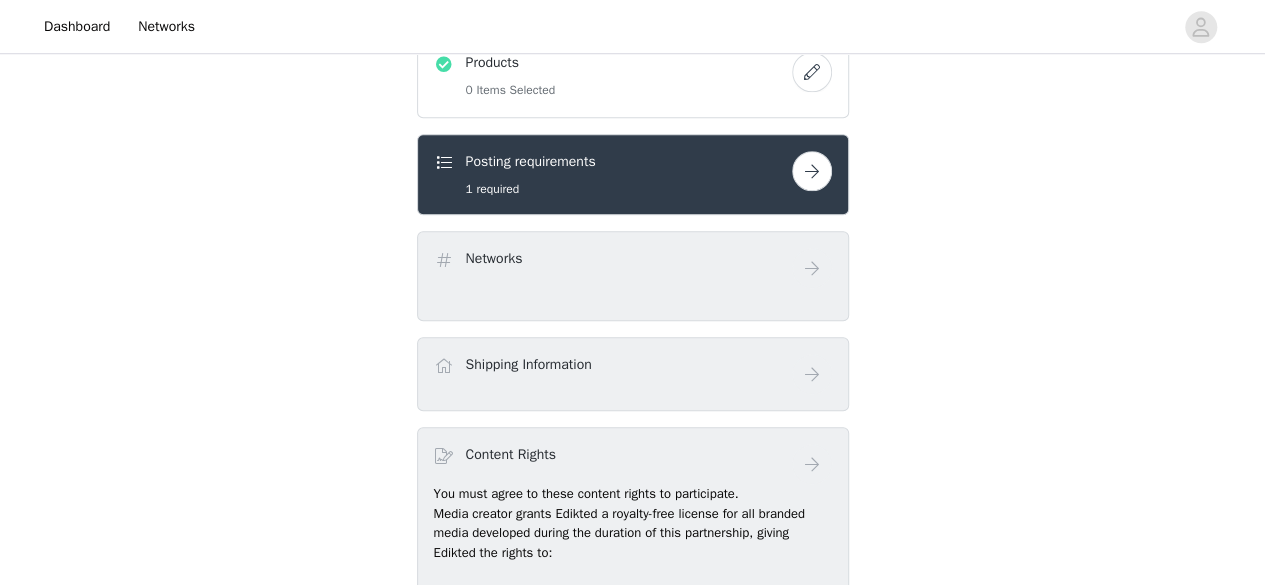 scroll, scrollTop: 747, scrollLeft: 0, axis: vertical 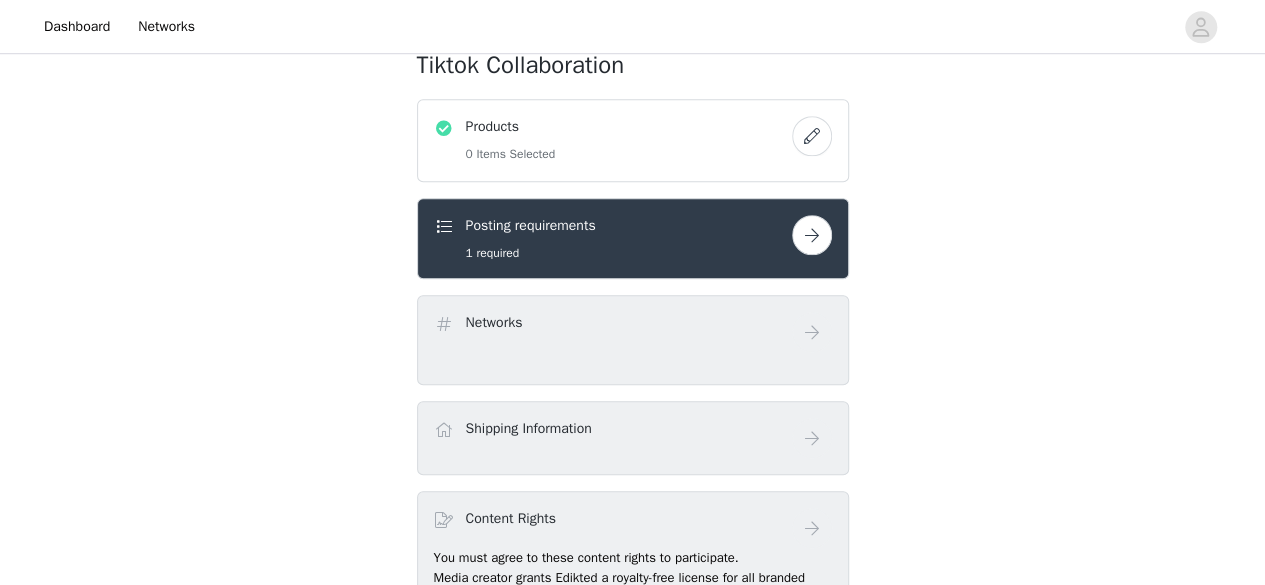 click at bounding box center (812, 235) 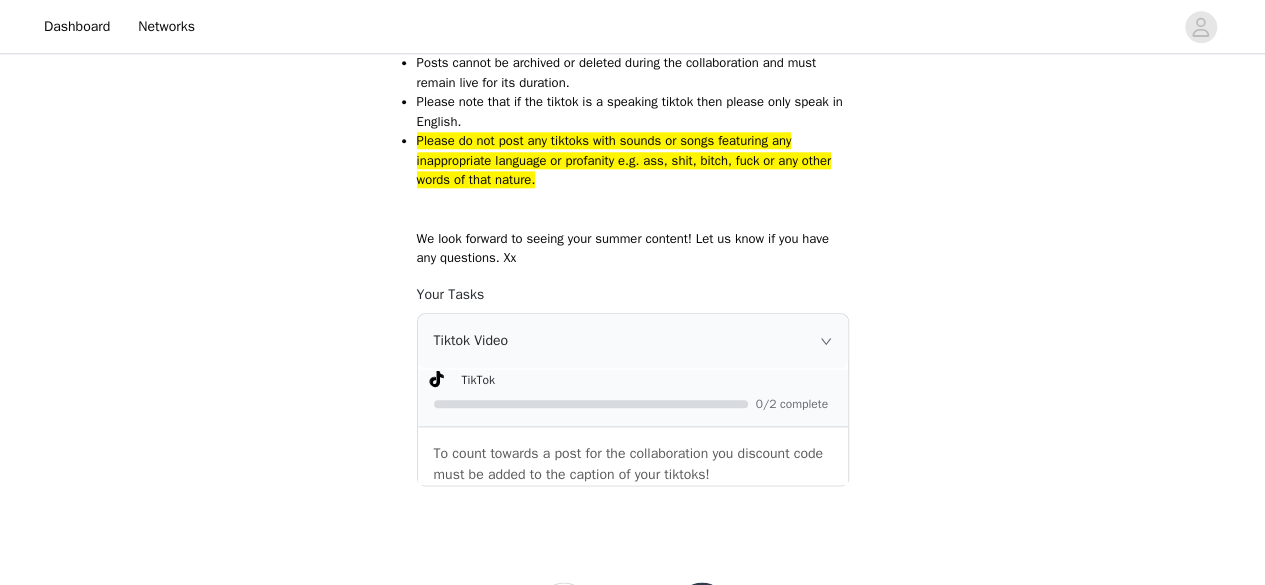 scroll, scrollTop: 1064, scrollLeft: 0, axis: vertical 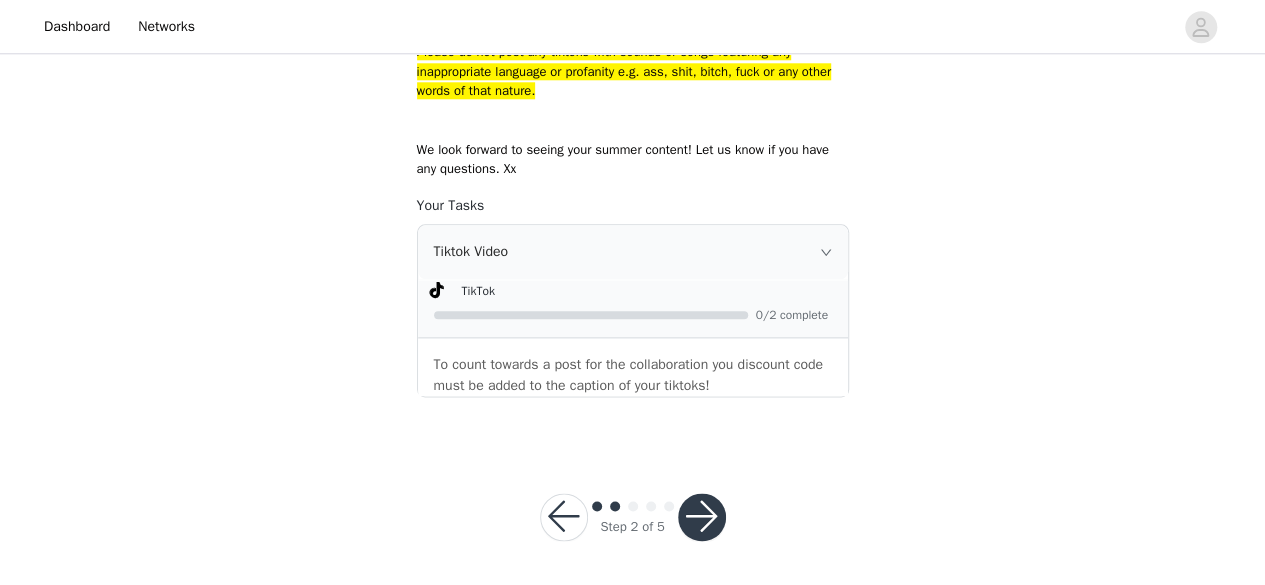 click at bounding box center [702, 517] 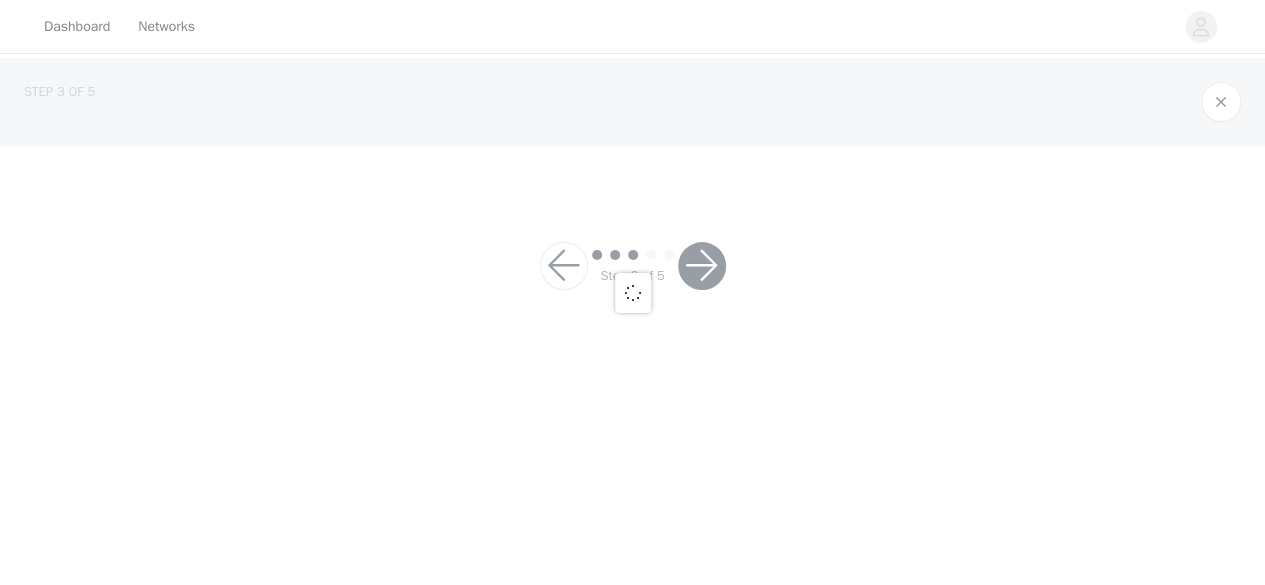 scroll, scrollTop: 0, scrollLeft: 0, axis: both 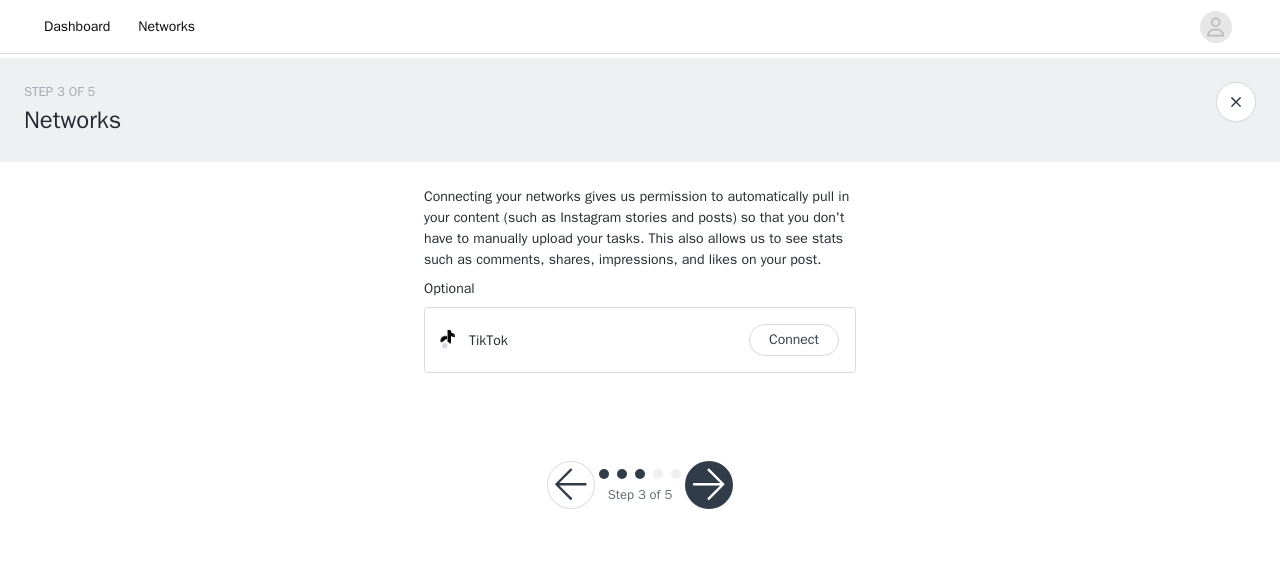 click at bounding box center (709, 485) 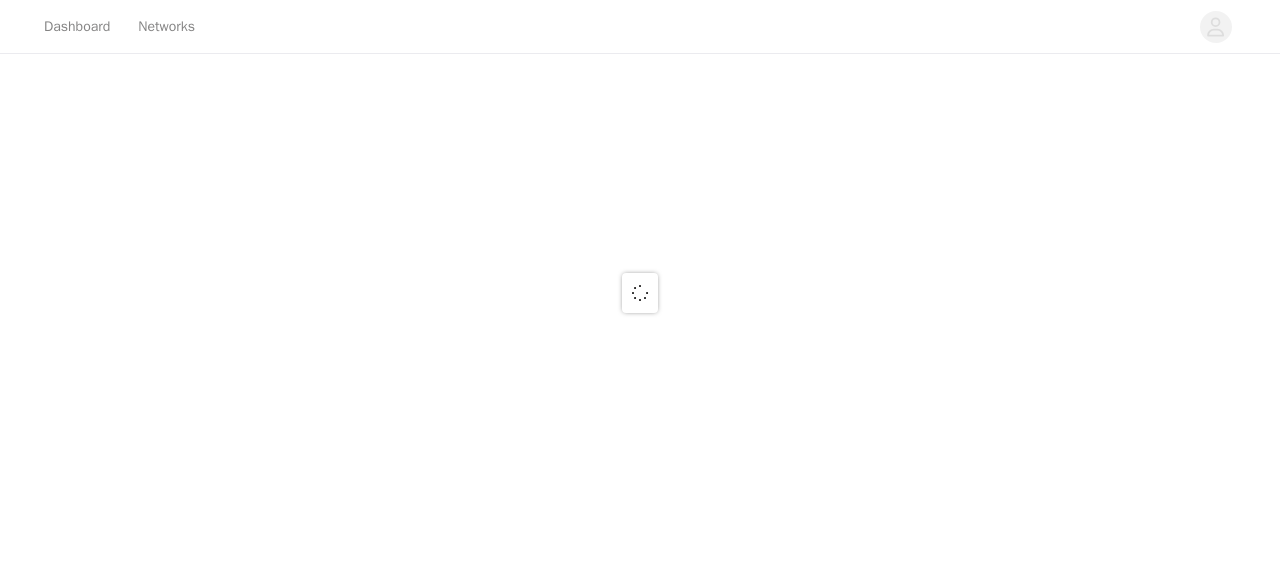 scroll, scrollTop: 0, scrollLeft: 0, axis: both 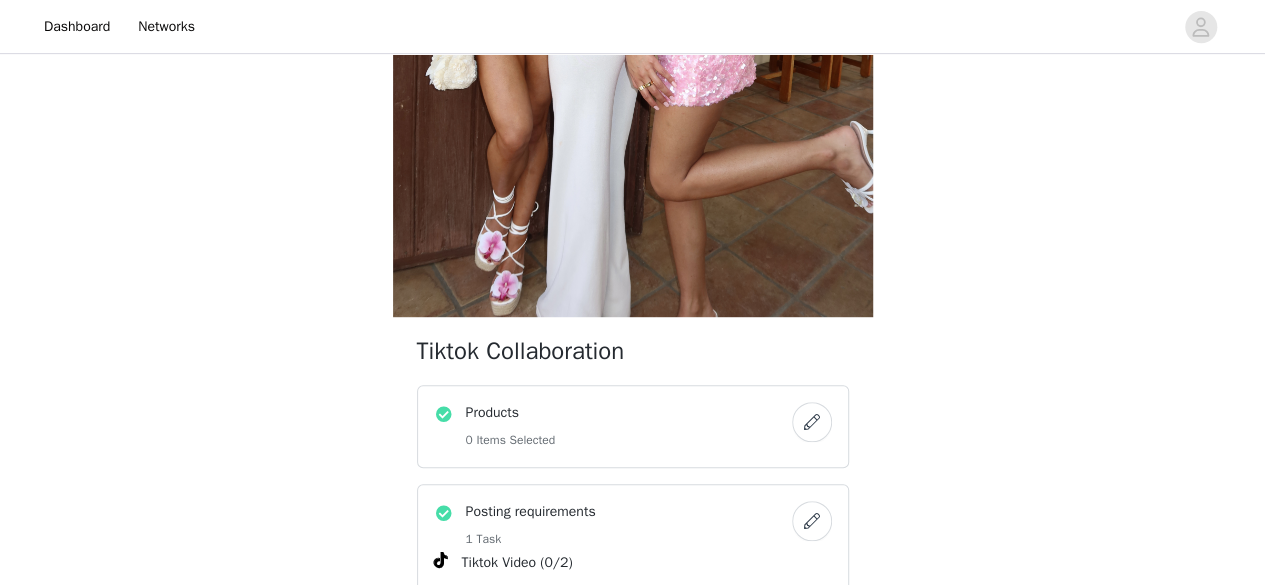 click at bounding box center [812, 422] 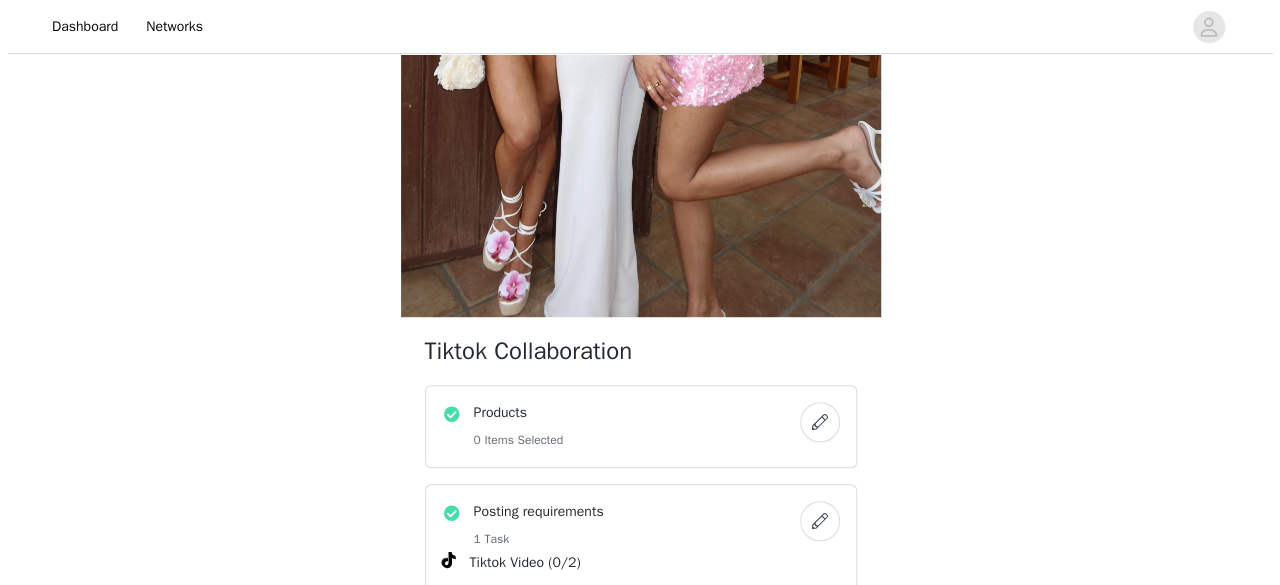 scroll, scrollTop: 0, scrollLeft: 0, axis: both 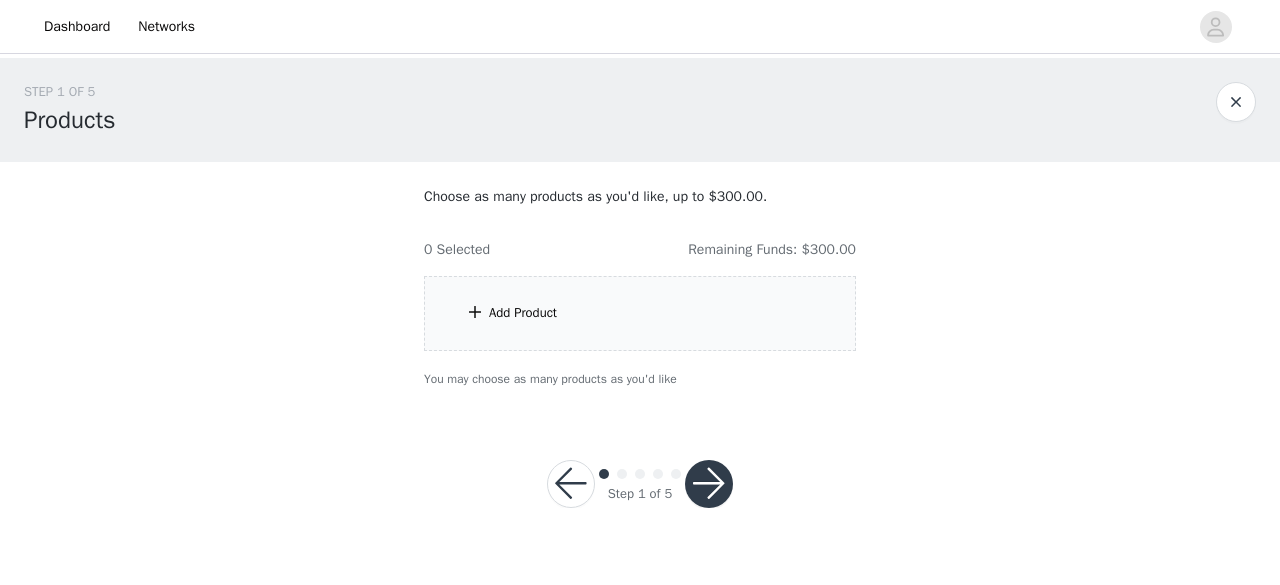 click on "Add Product" at bounding box center [640, 313] 